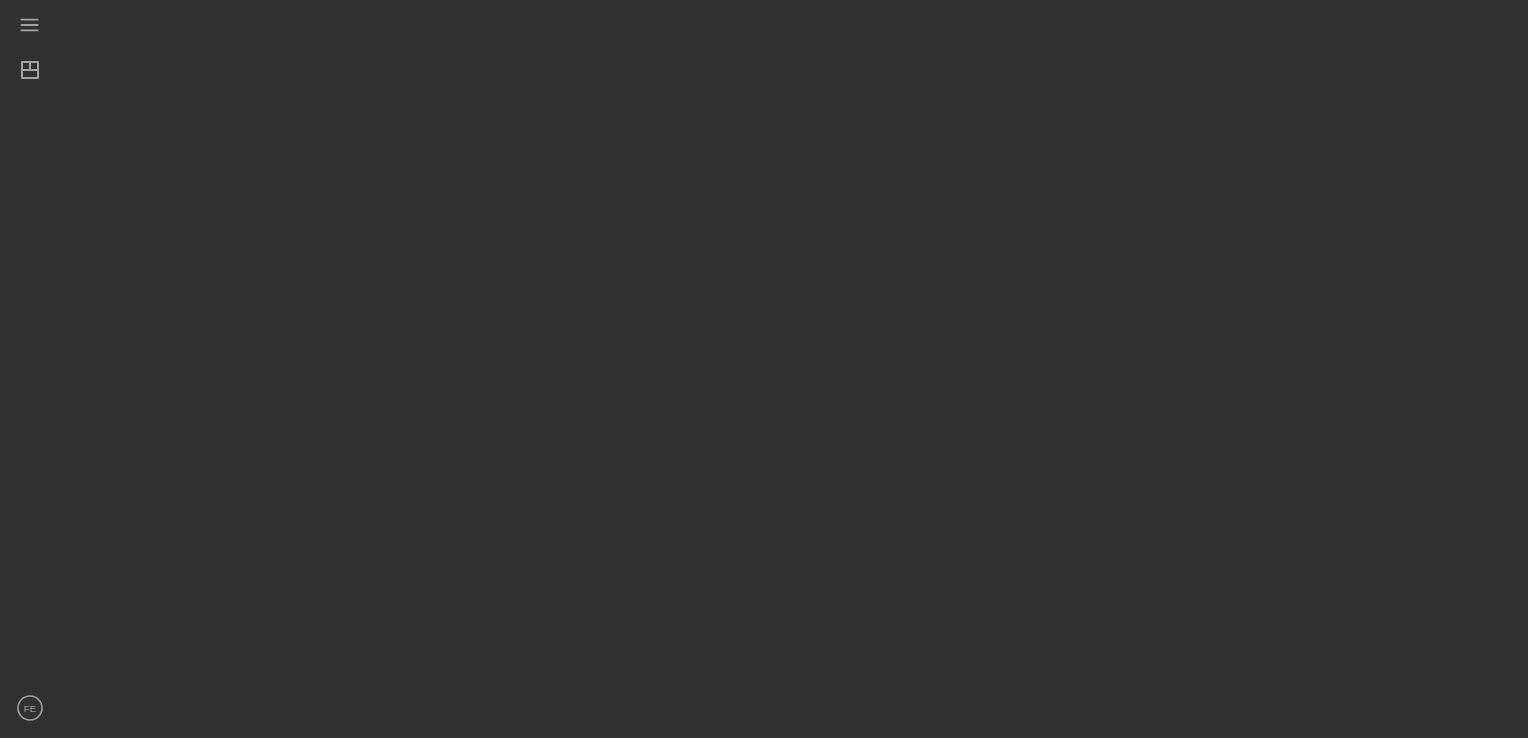 scroll, scrollTop: 0, scrollLeft: 0, axis: both 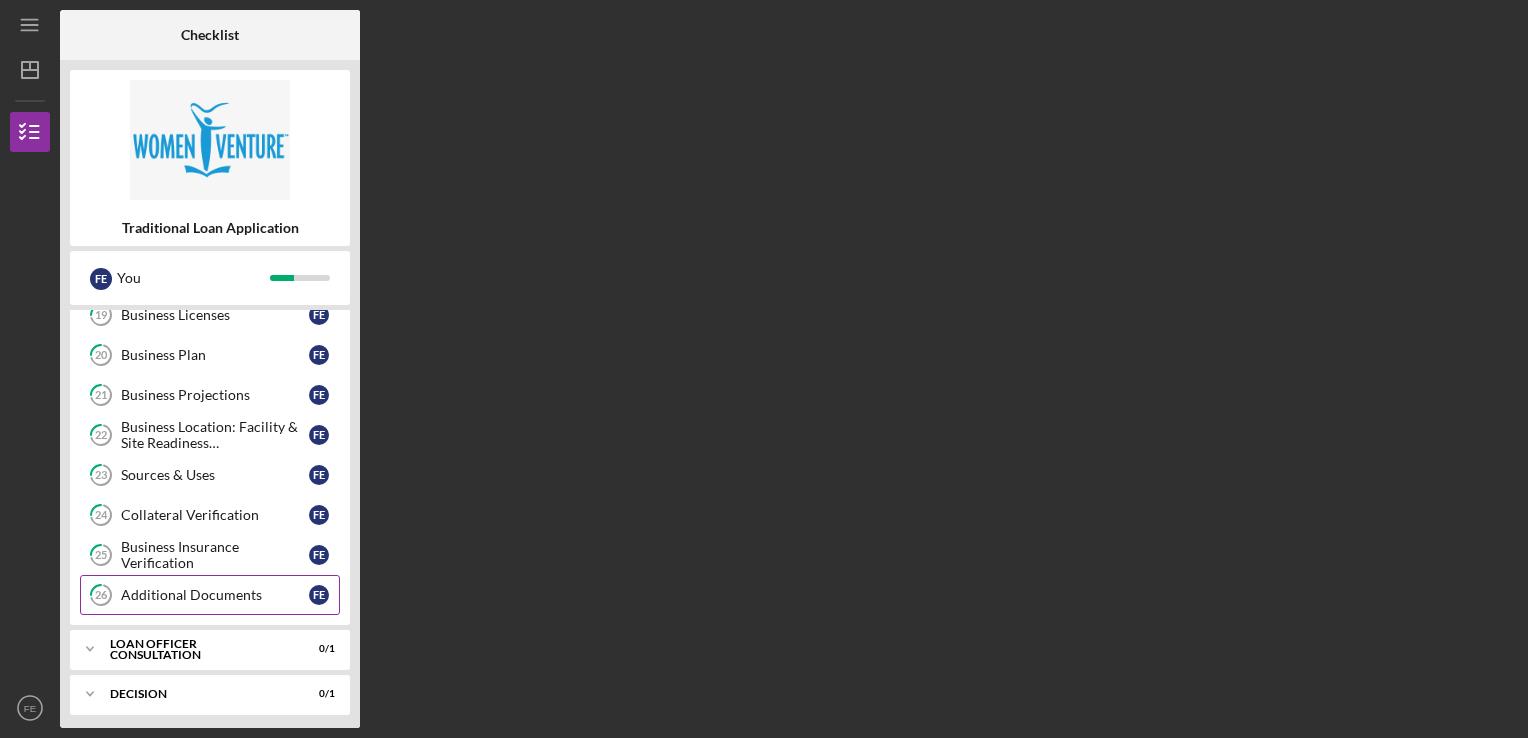 click on "Additional Documents" at bounding box center (215, 595) 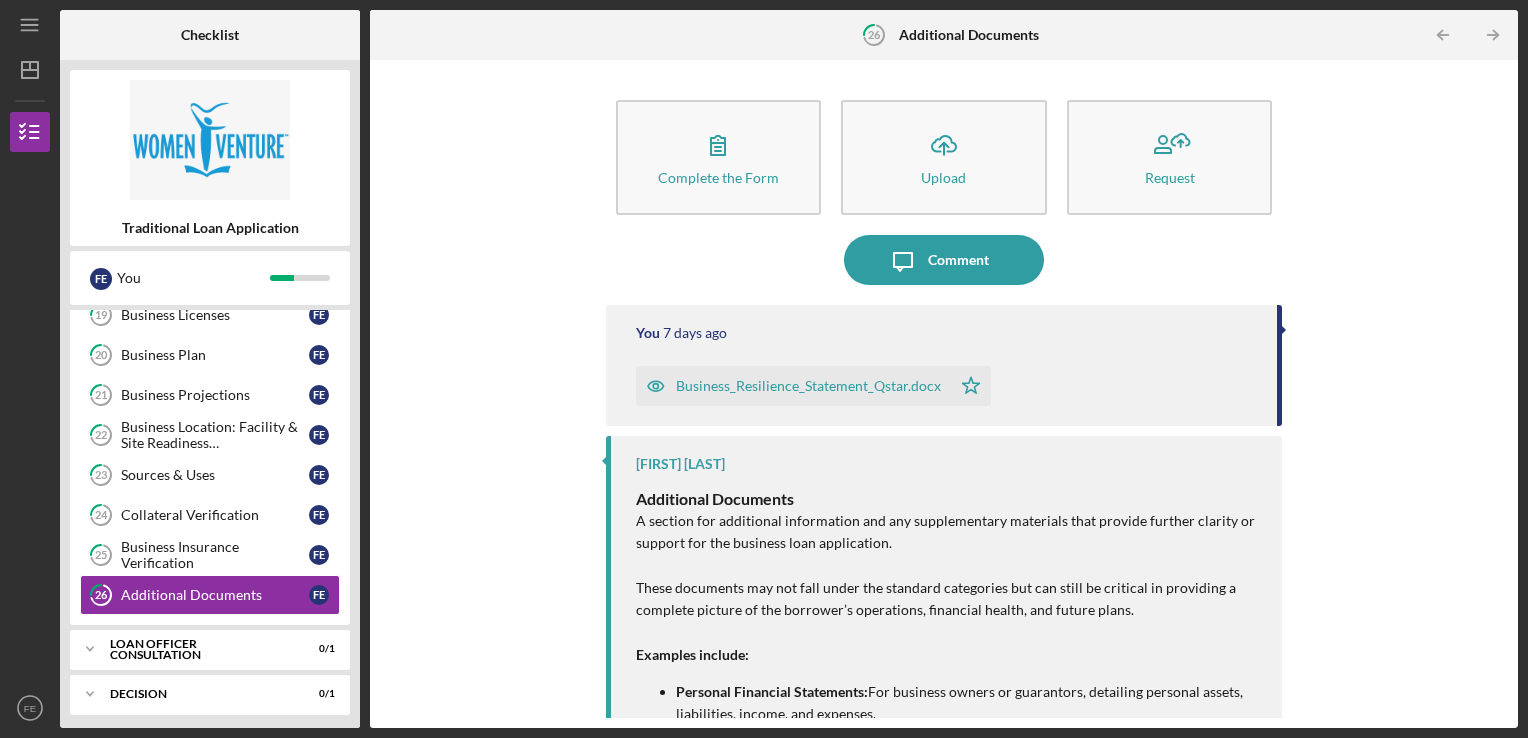scroll, scrollTop: 399, scrollLeft: 0, axis: vertical 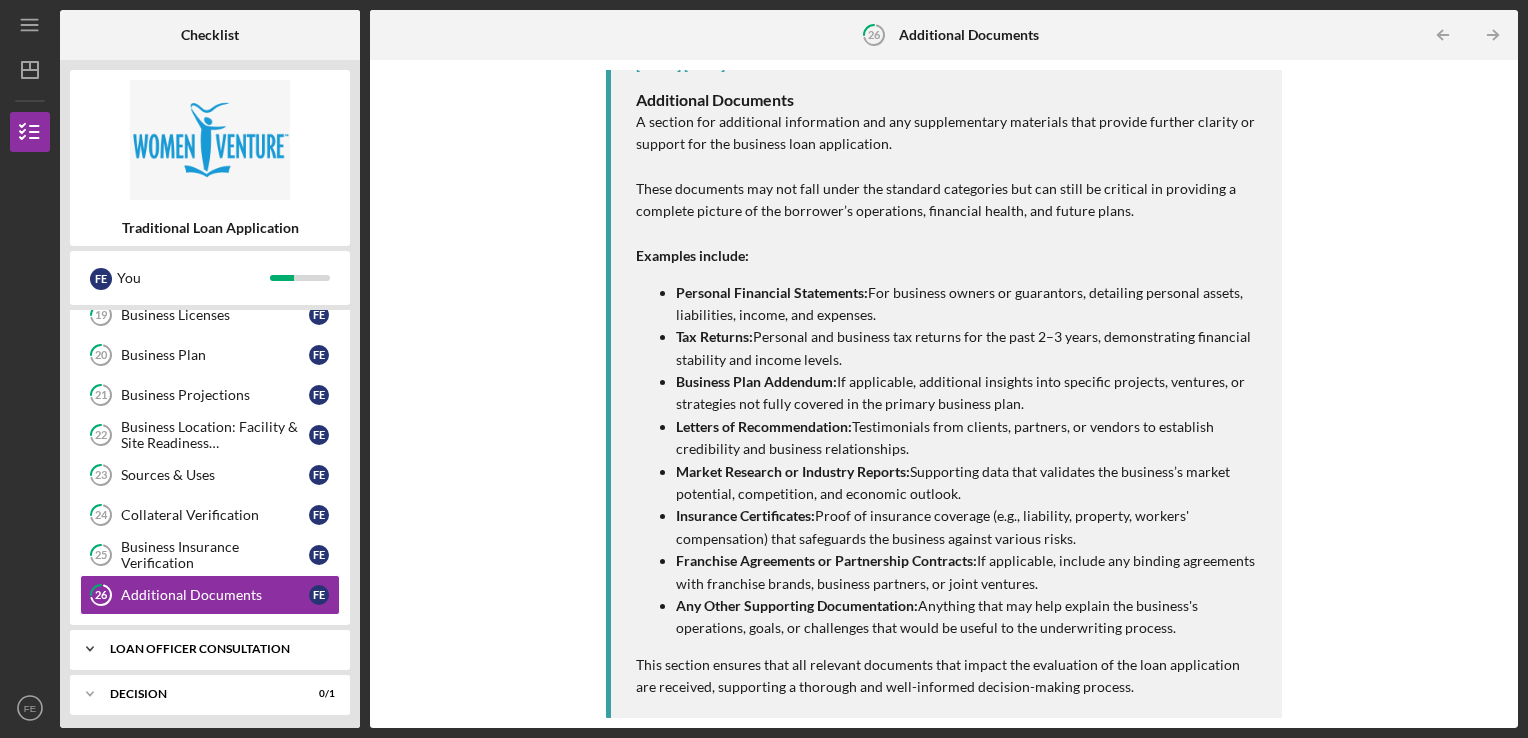 click on "Loan Officer Consultation" at bounding box center (217, 649) 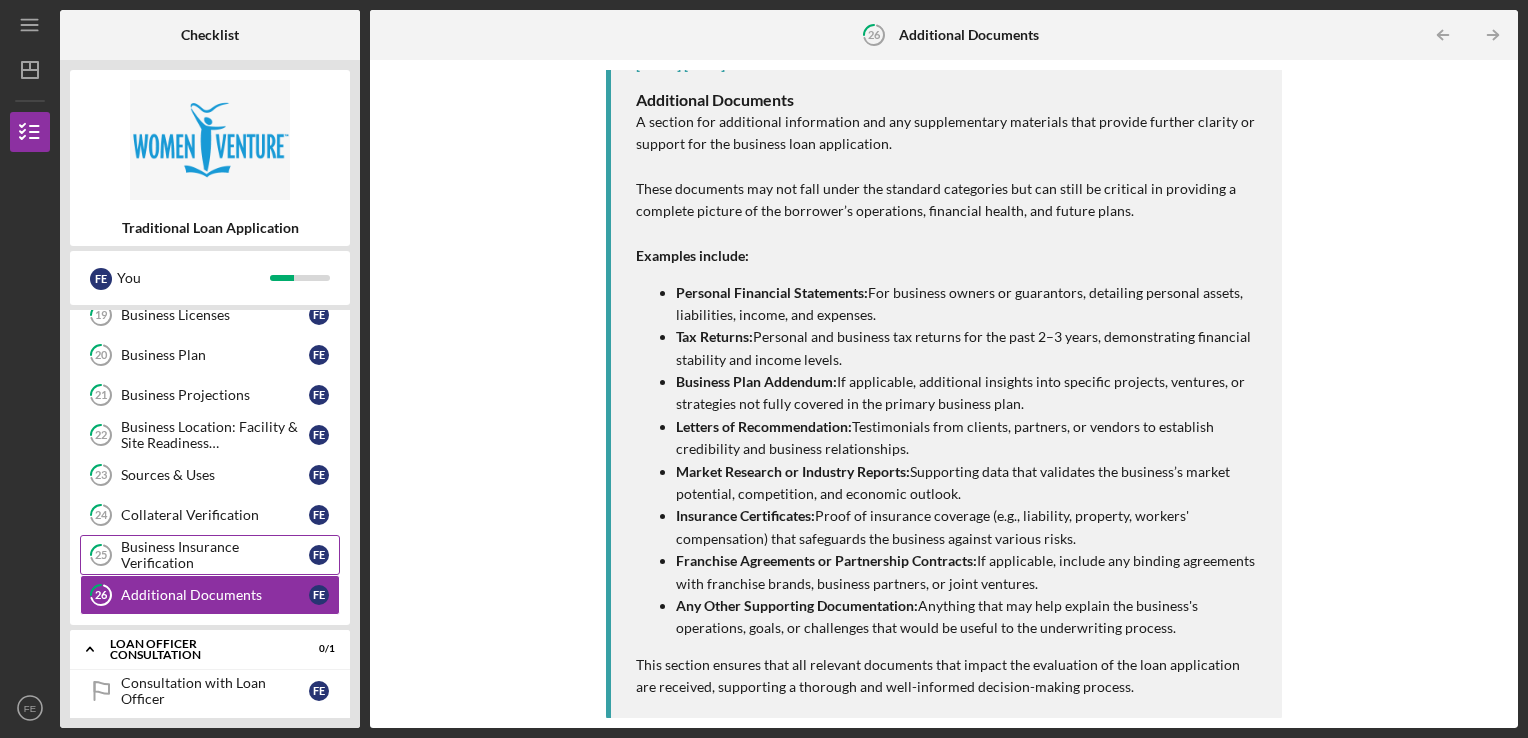click on "Business Insurance Verification" at bounding box center (215, 555) 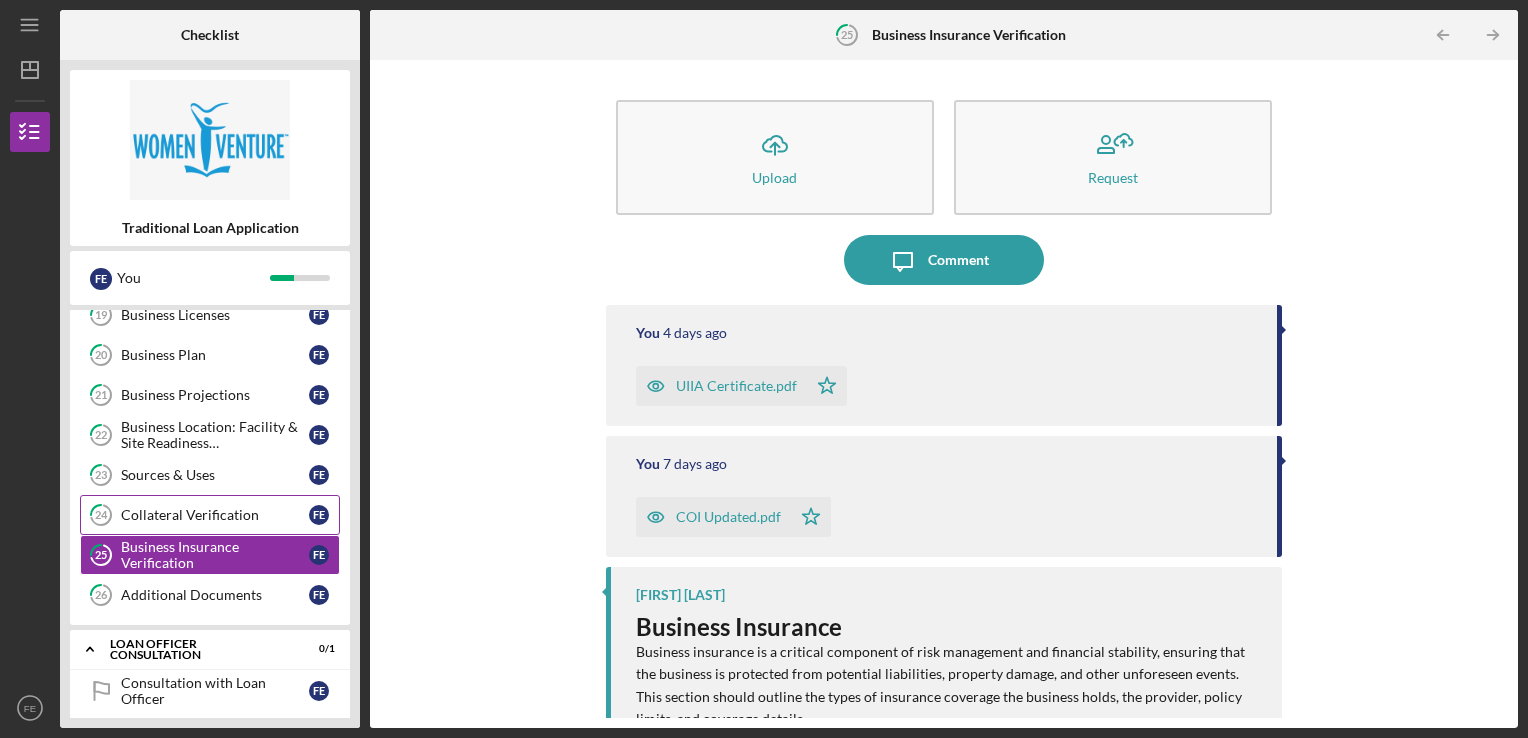 click on "Collateral Verification" at bounding box center (215, 515) 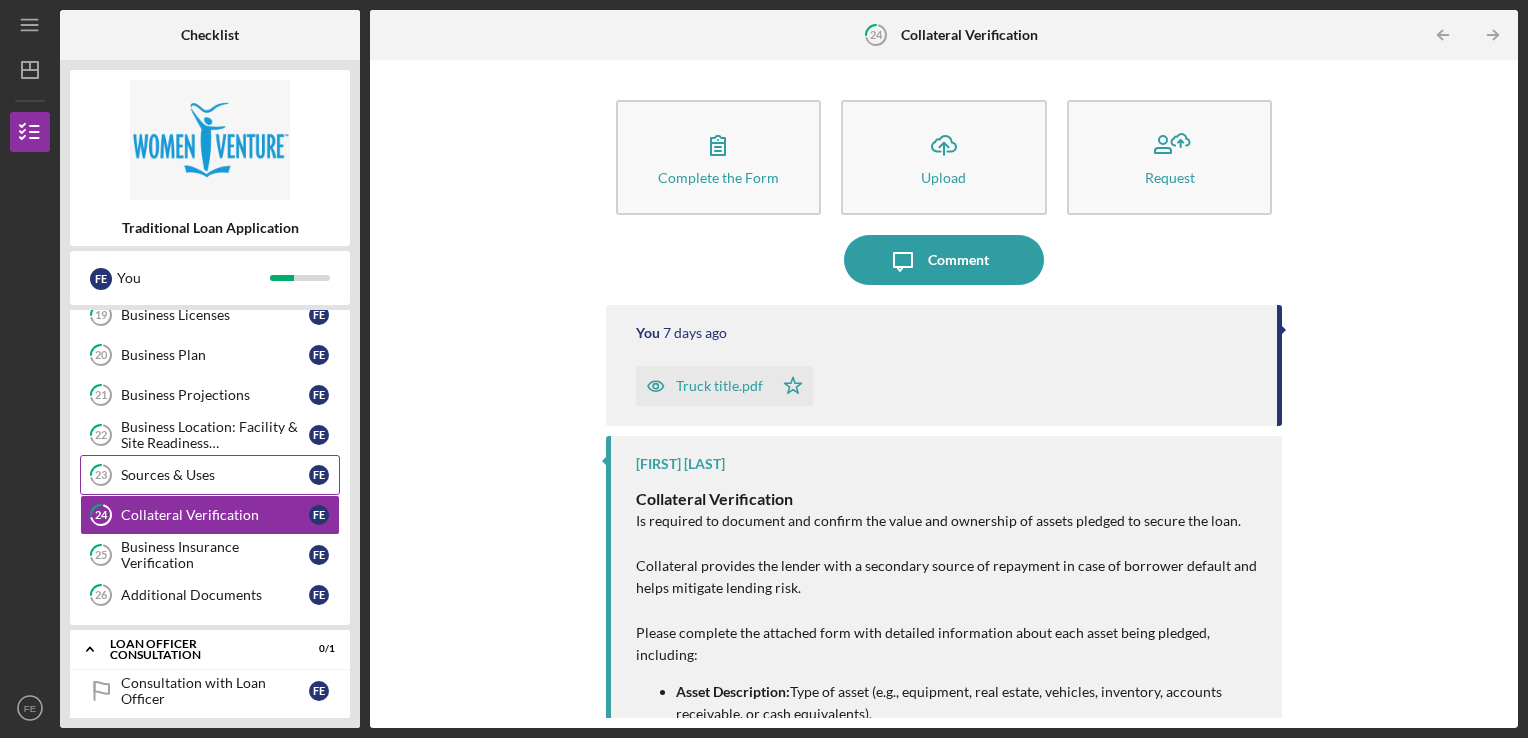 click on "23 Sources & Uses  F E" at bounding box center (210, 475) 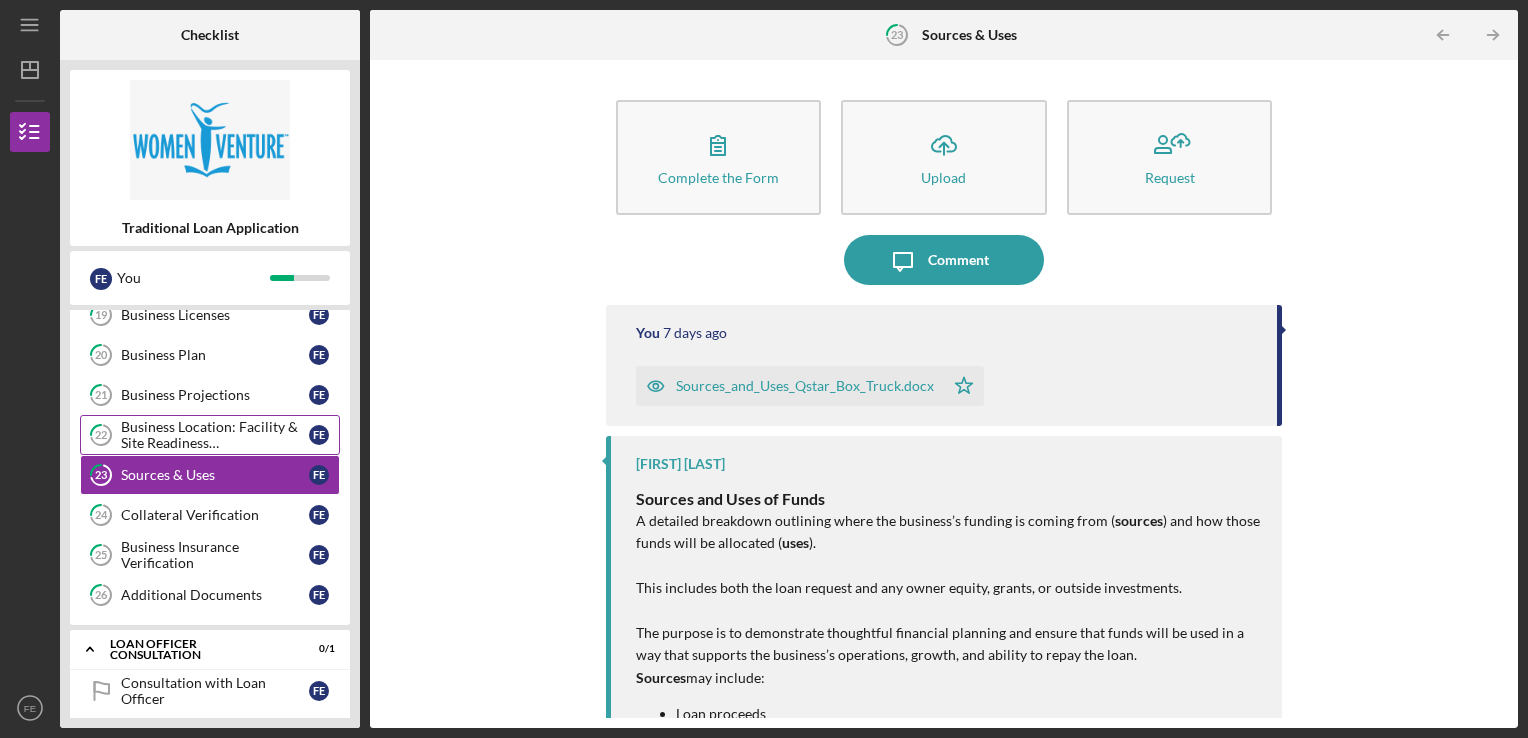 click on "Business Location: Facility & Site Readiness Documentation" at bounding box center [215, 435] 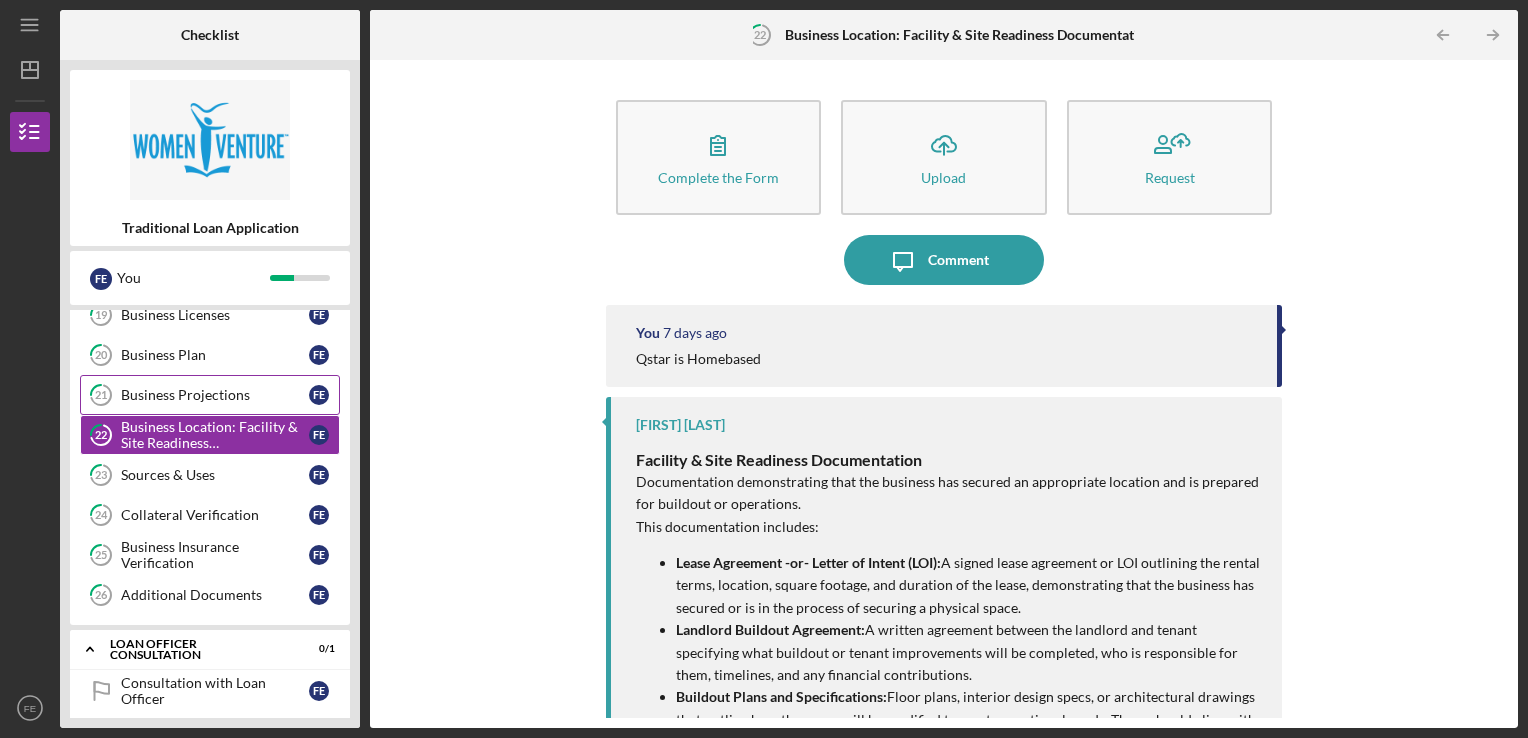 click on "Business Projections" at bounding box center [215, 395] 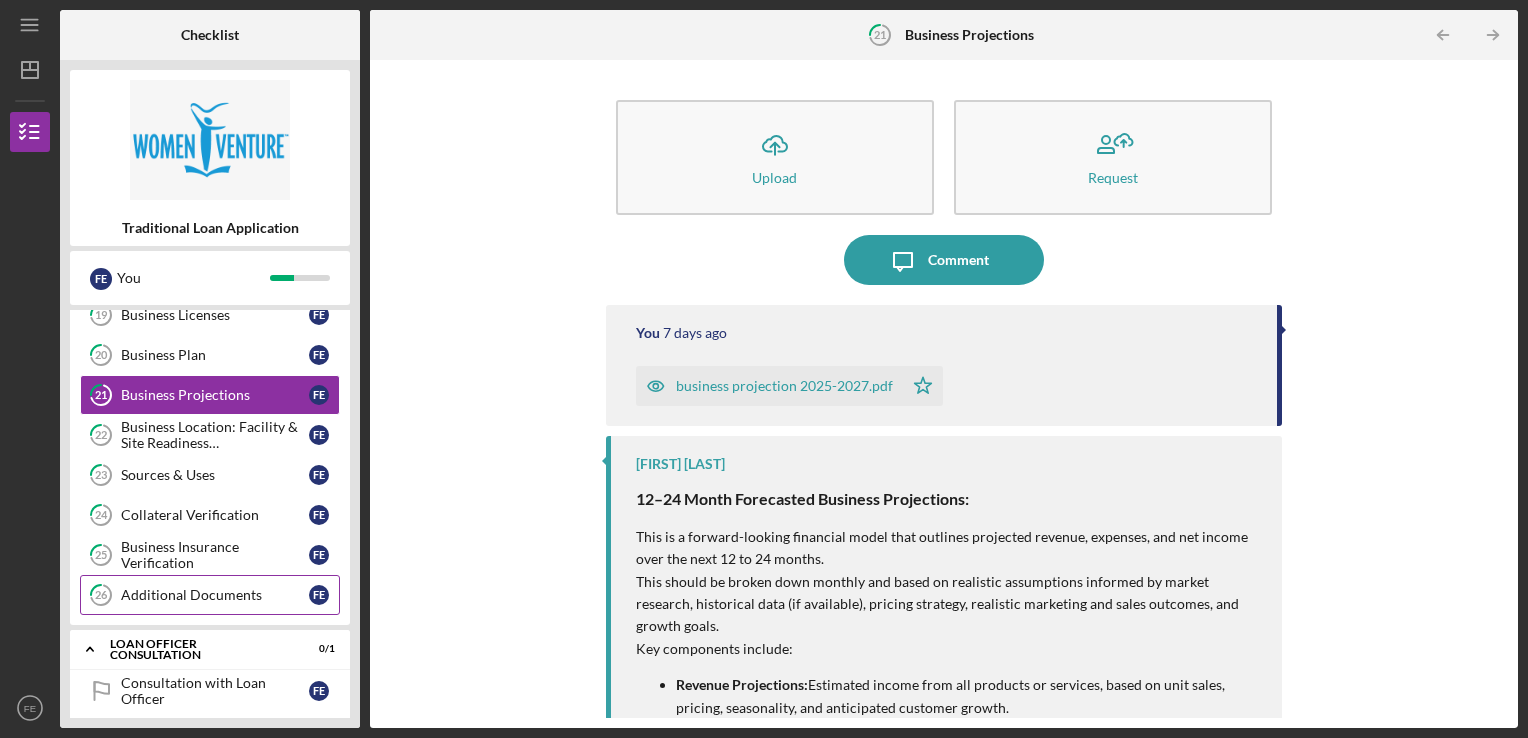 scroll, scrollTop: 516, scrollLeft: 0, axis: vertical 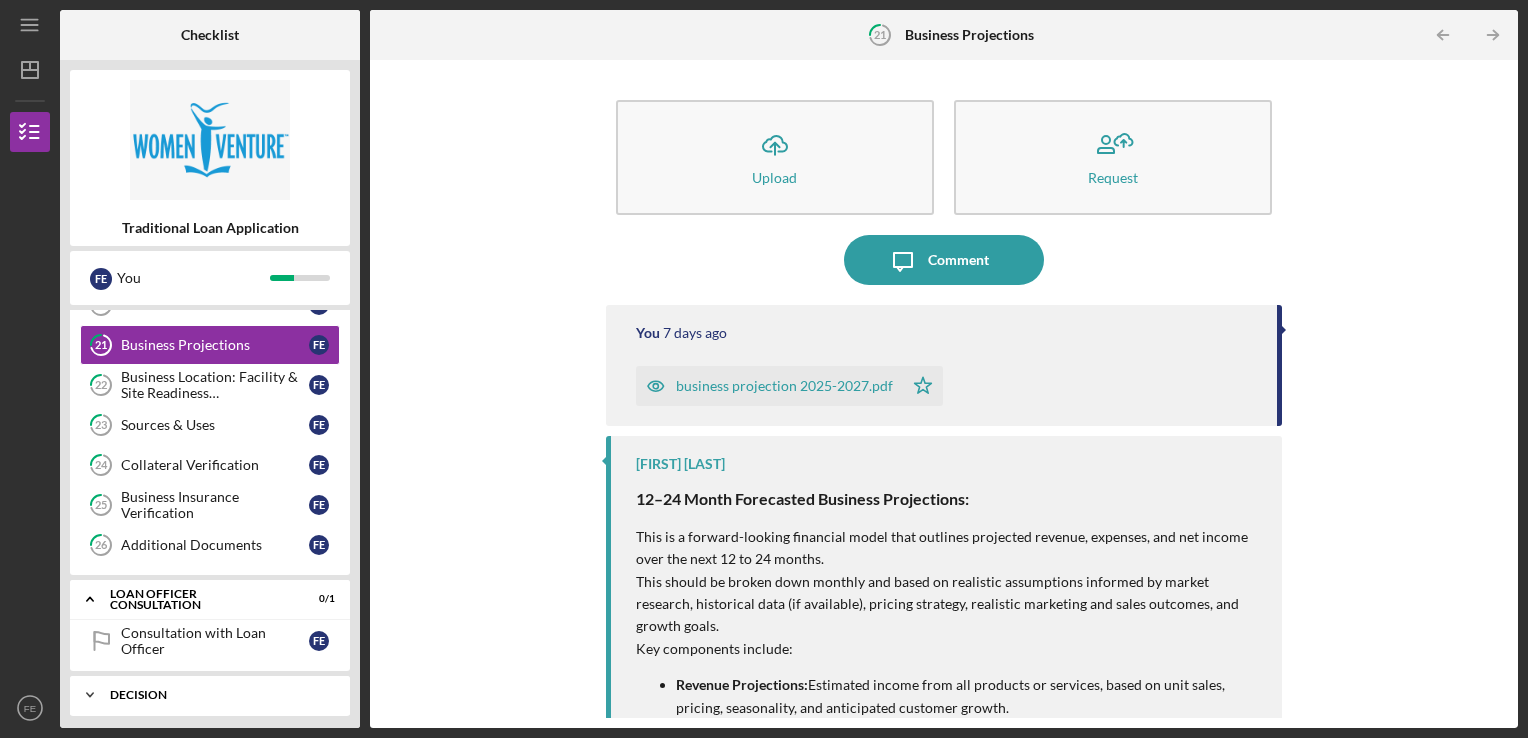 click on "Decision" at bounding box center [217, 695] 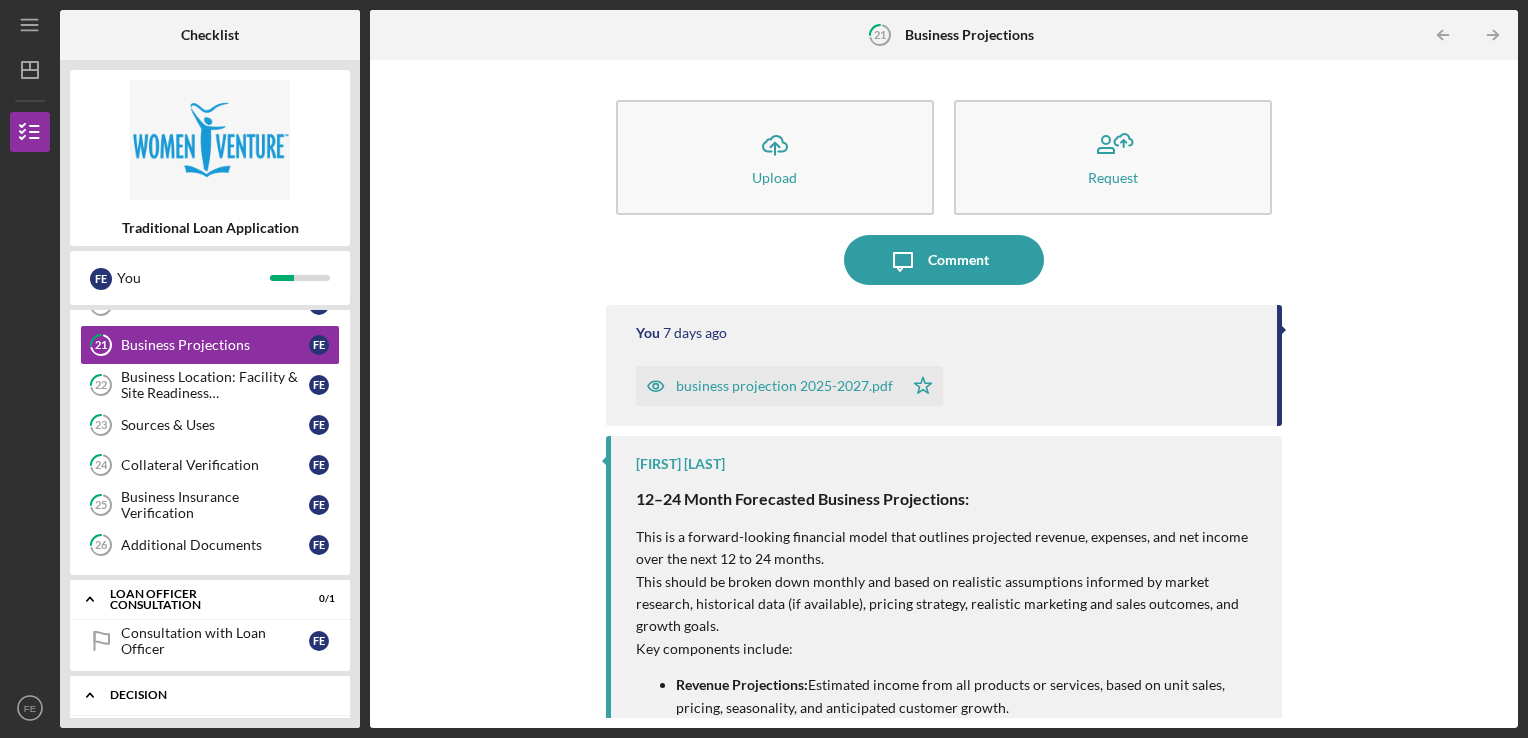 scroll, scrollTop: 567, scrollLeft: 0, axis: vertical 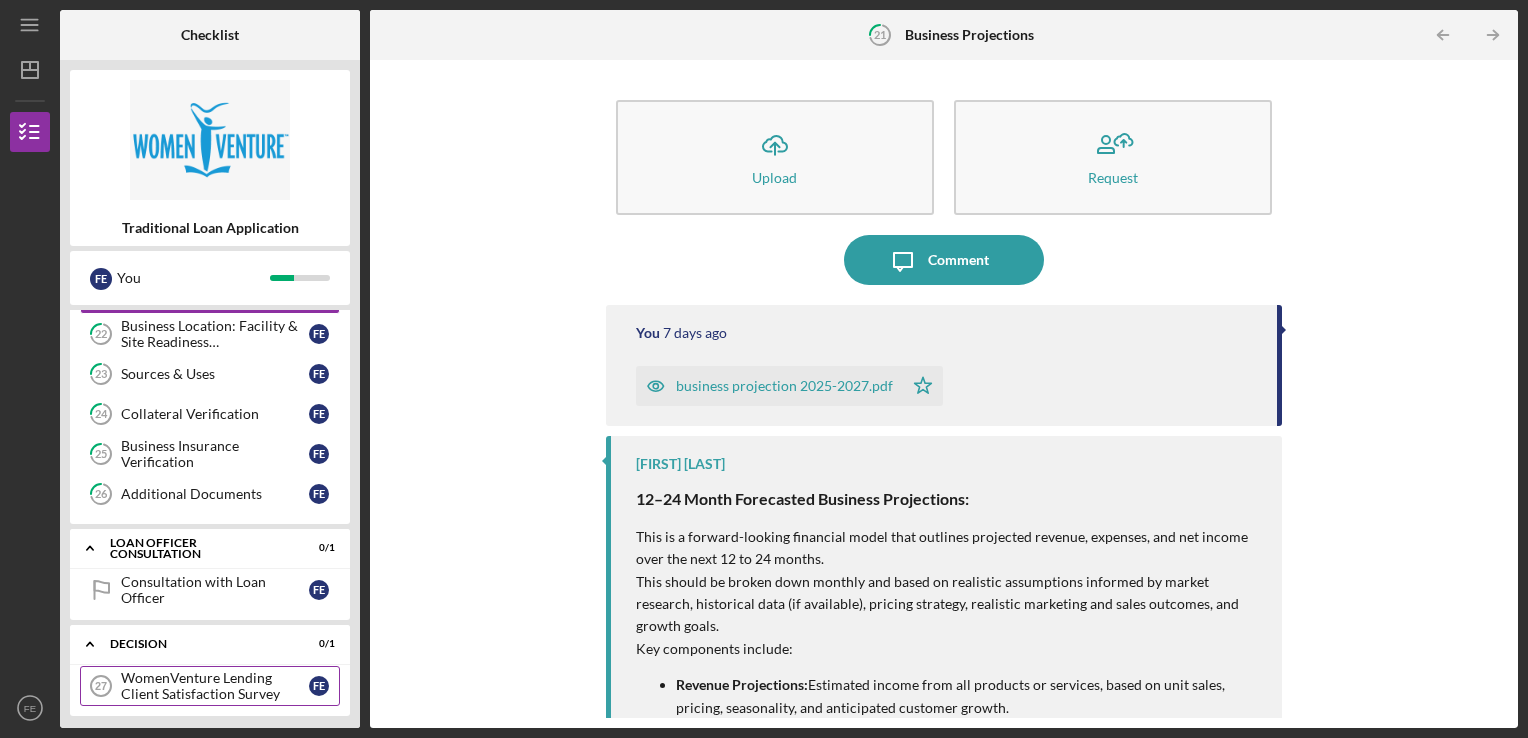 click on "WomenVenture Lending Client Satisfaction Survey" at bounding box center (215, 686) 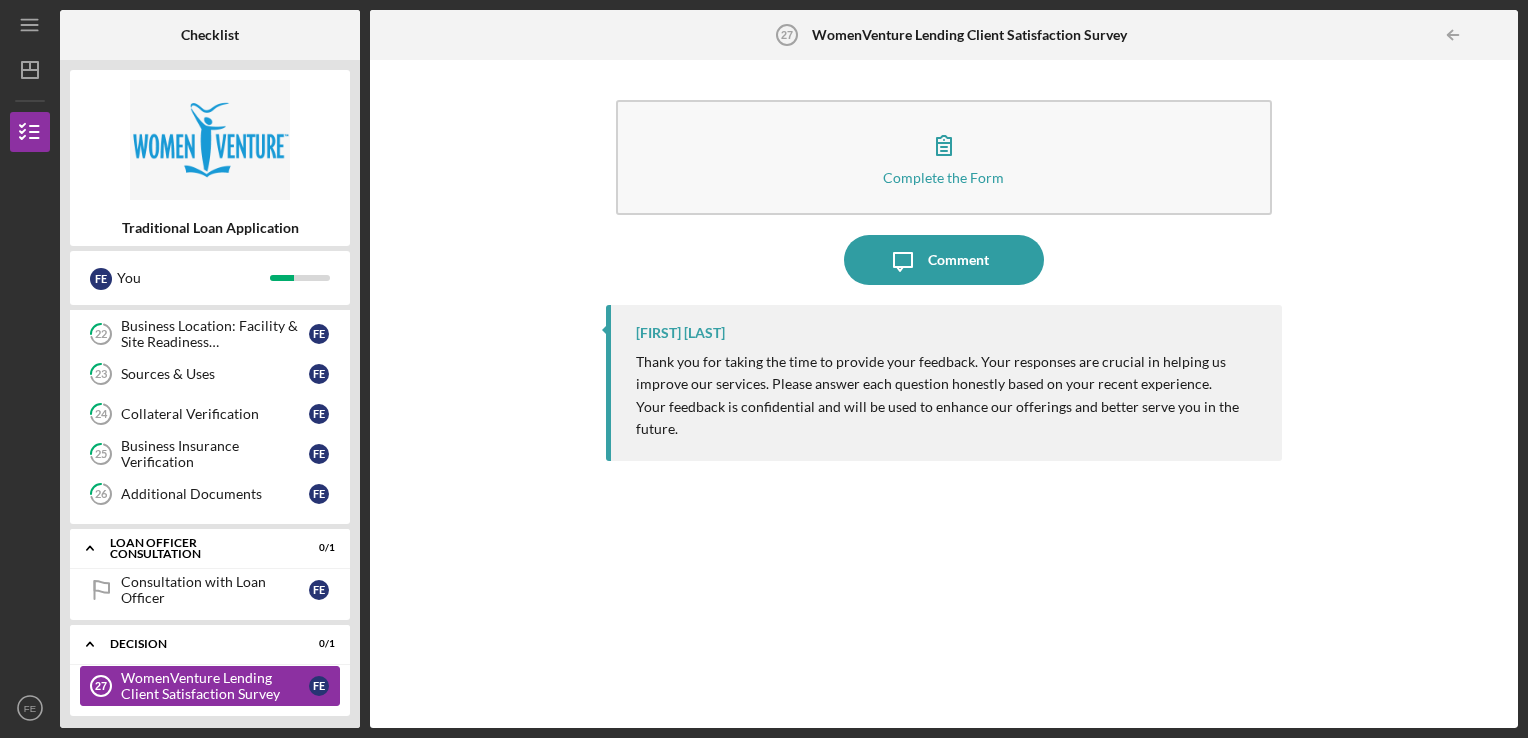 click on "WomenVenture Lending Client Satisfaction Survey" at bounding box center [215, 686] 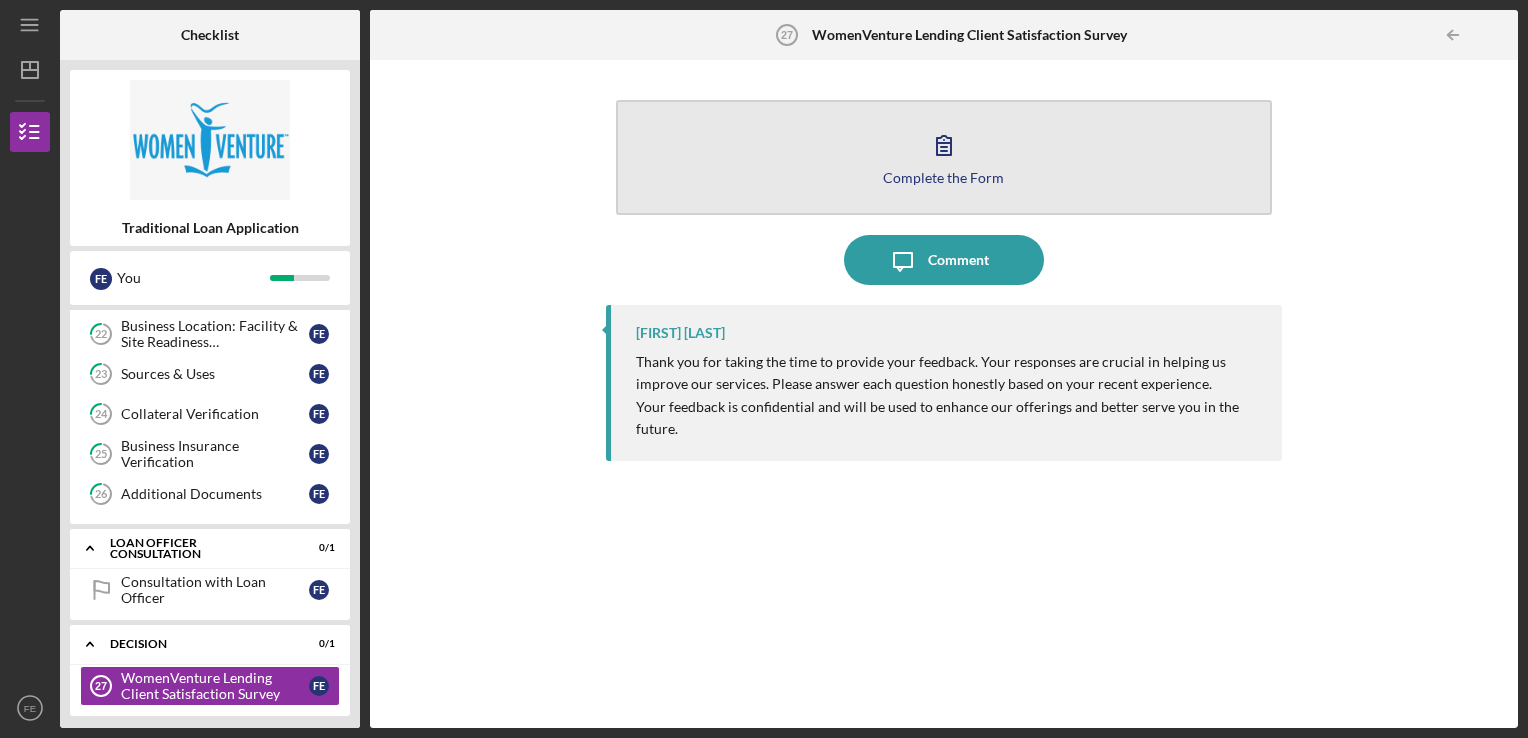 click on "Complete the Form" at bounding box center (943, 177) 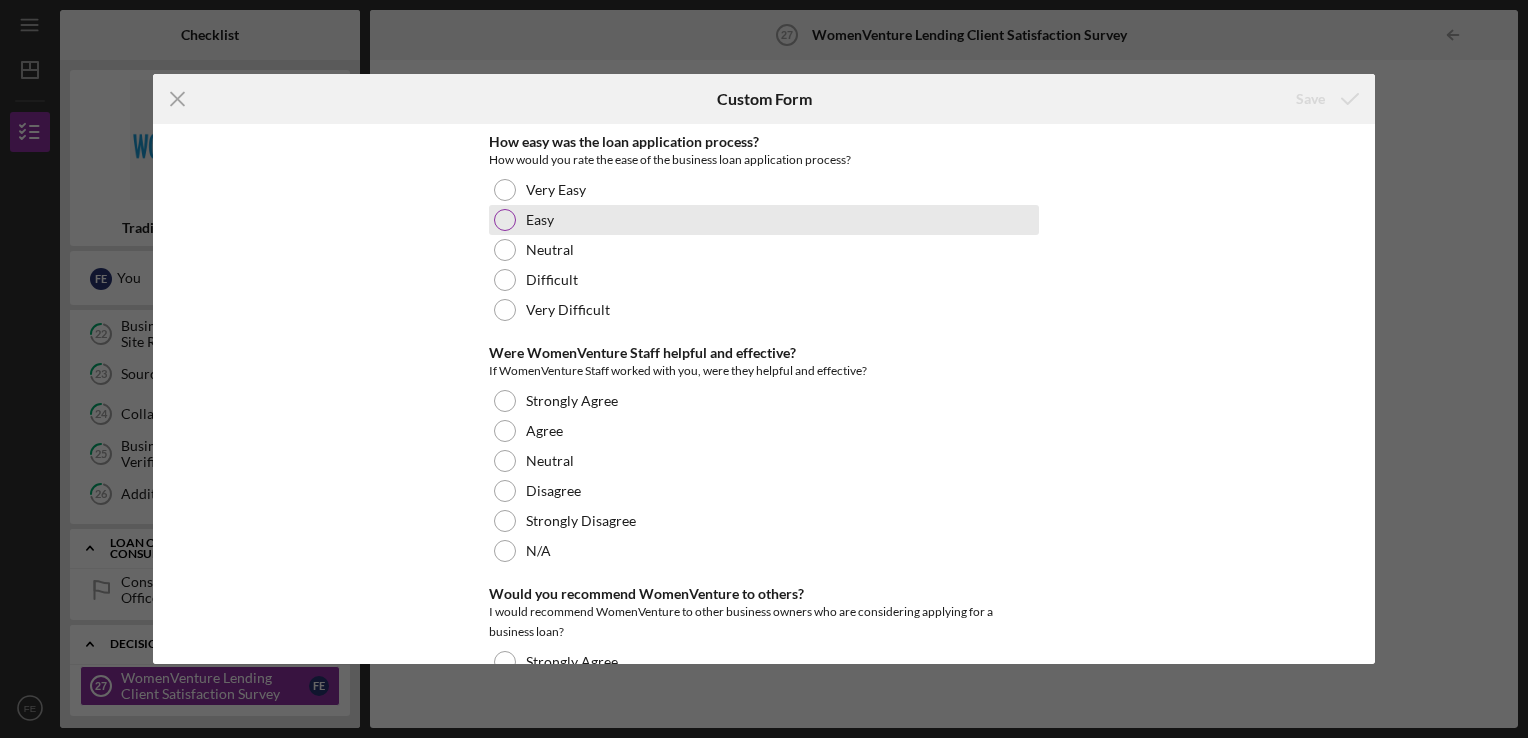 click at bounding box center (505, 220) 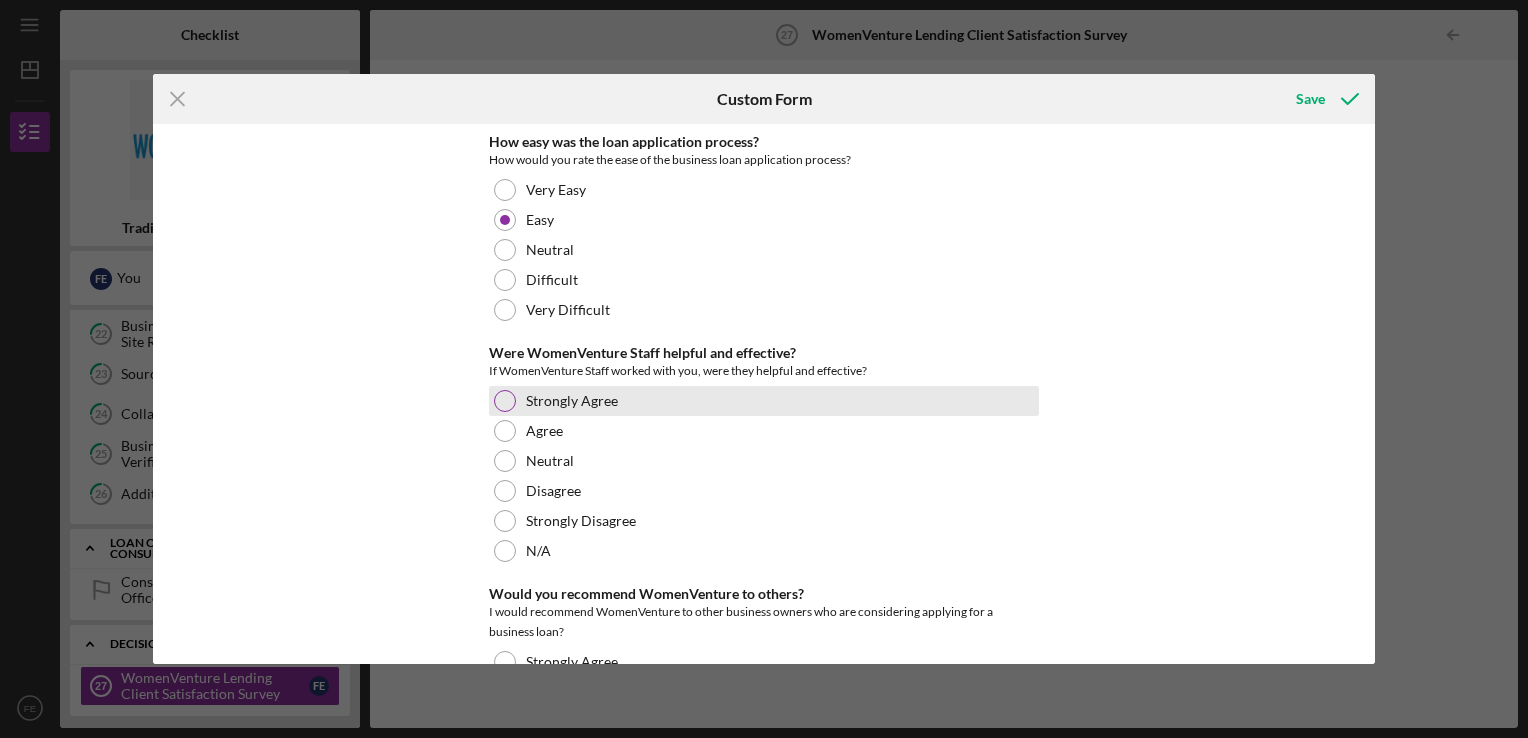 click at bounding box center (505, 401) 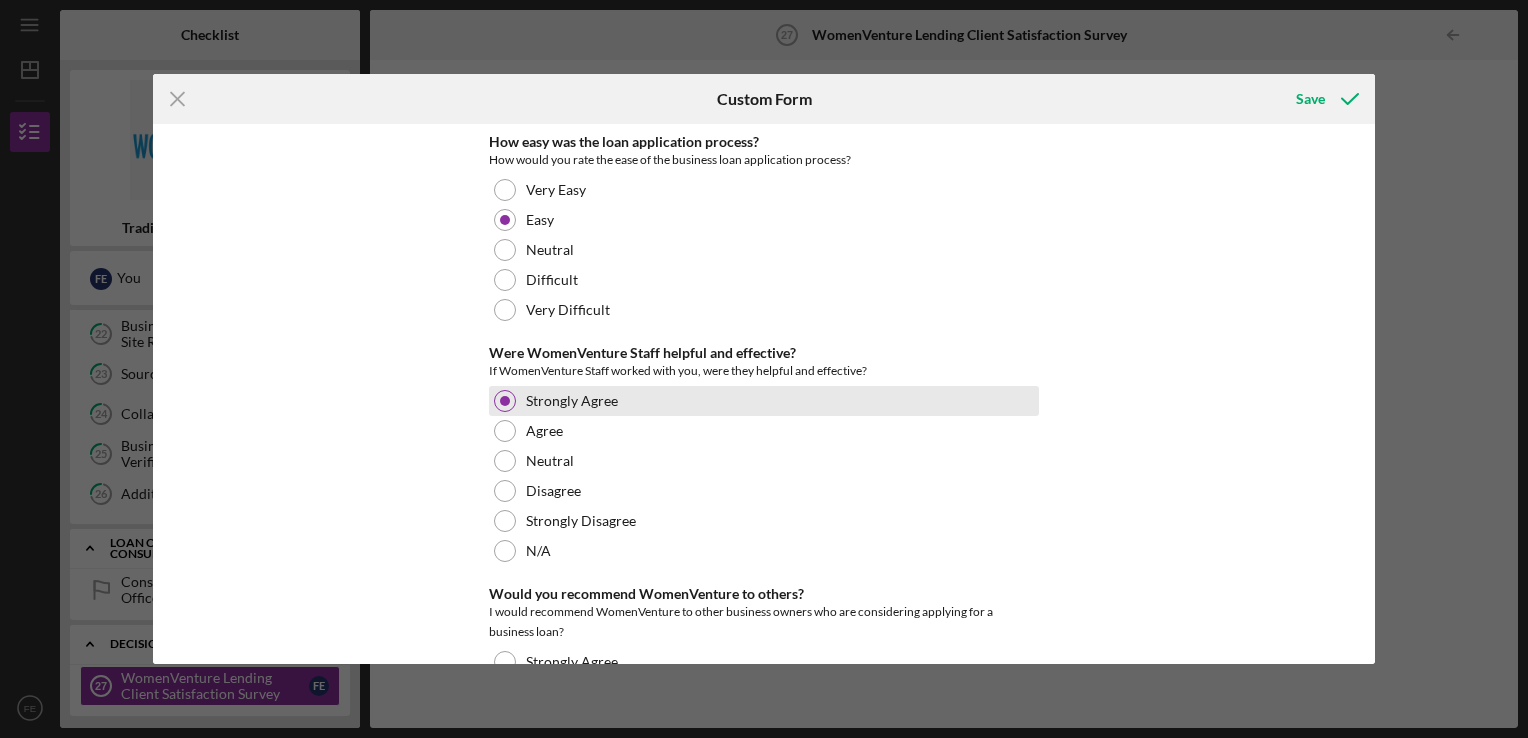 scroll, scrollTop: 162, scrollLeft: 0, axis: vertical 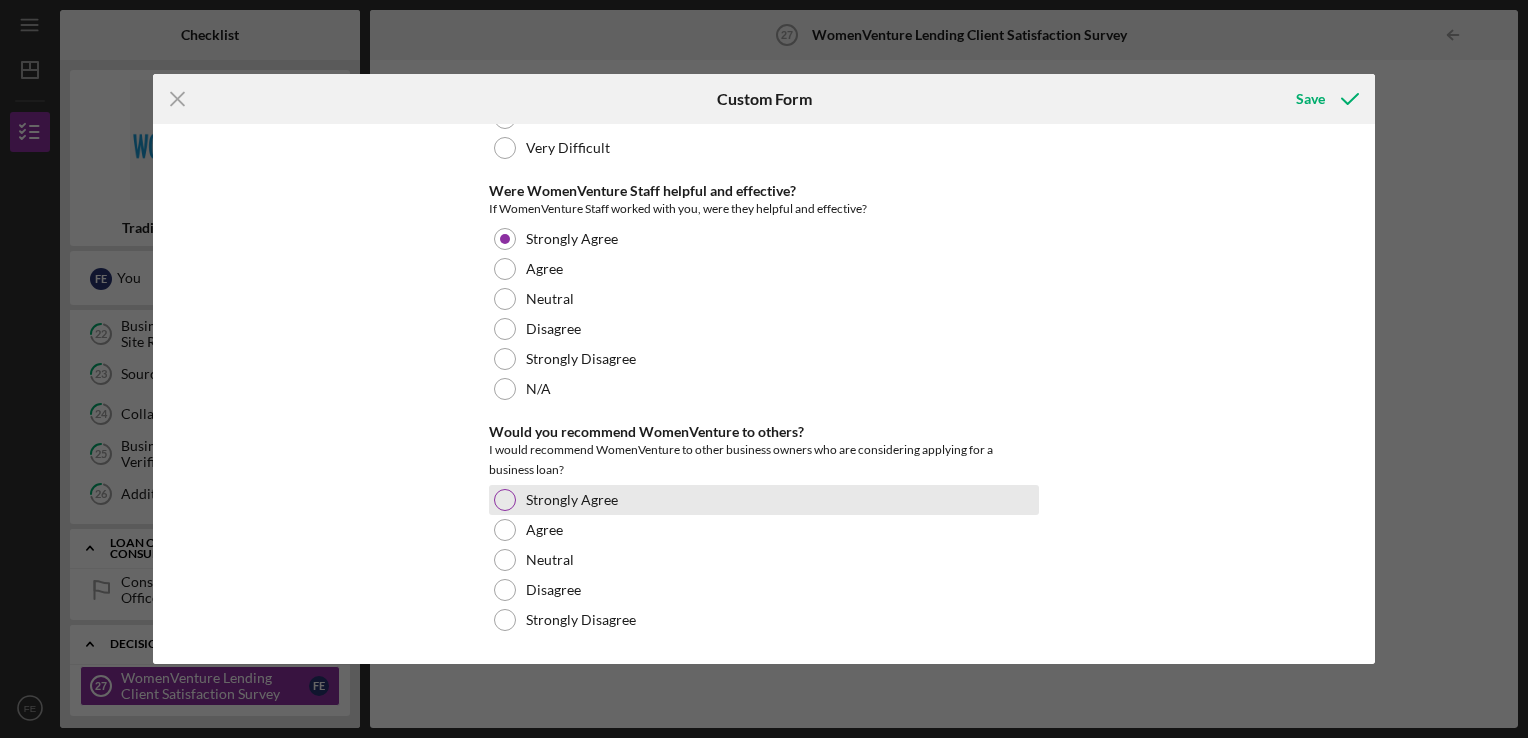 click at bounding box center [505, 500] 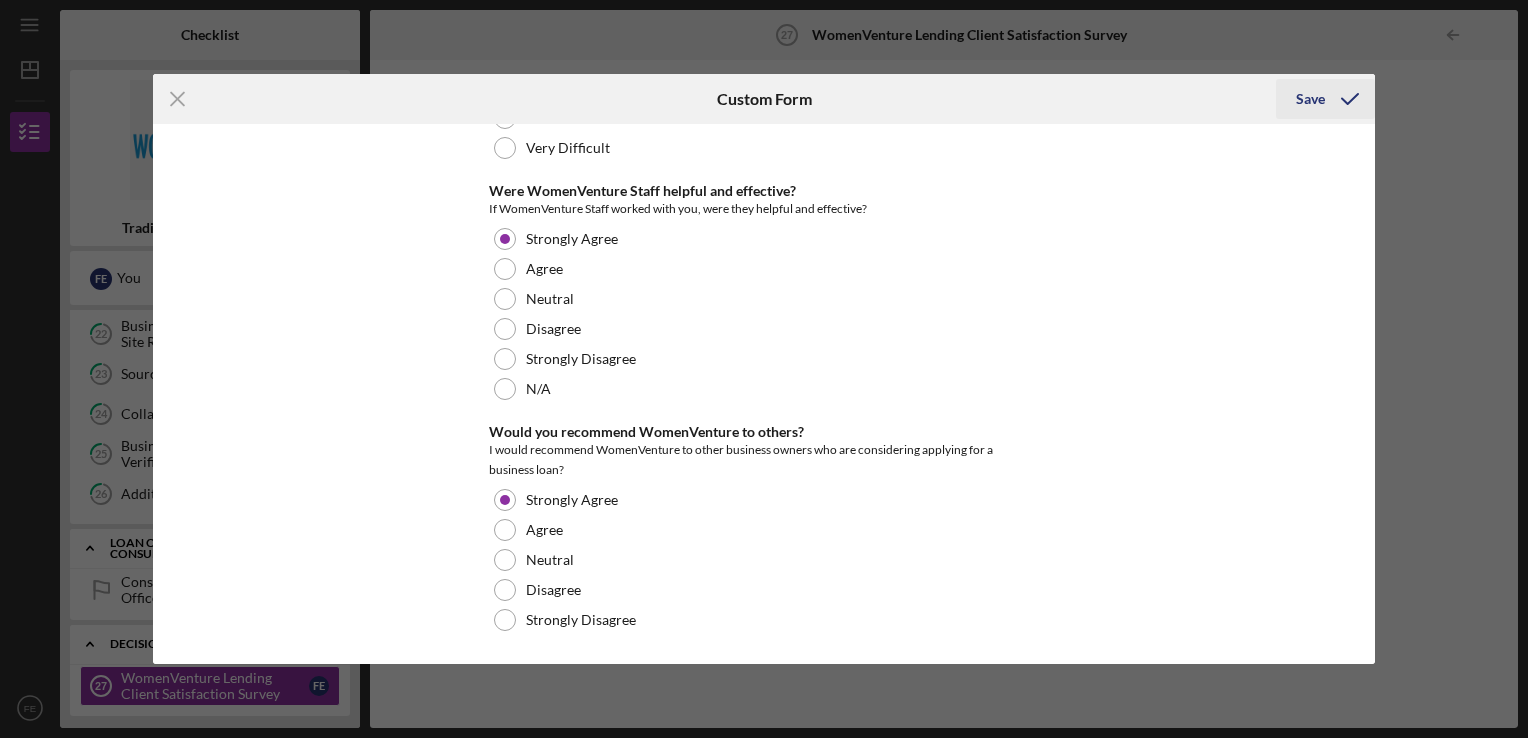 click on "Save" at bounding box center (1310, 99) 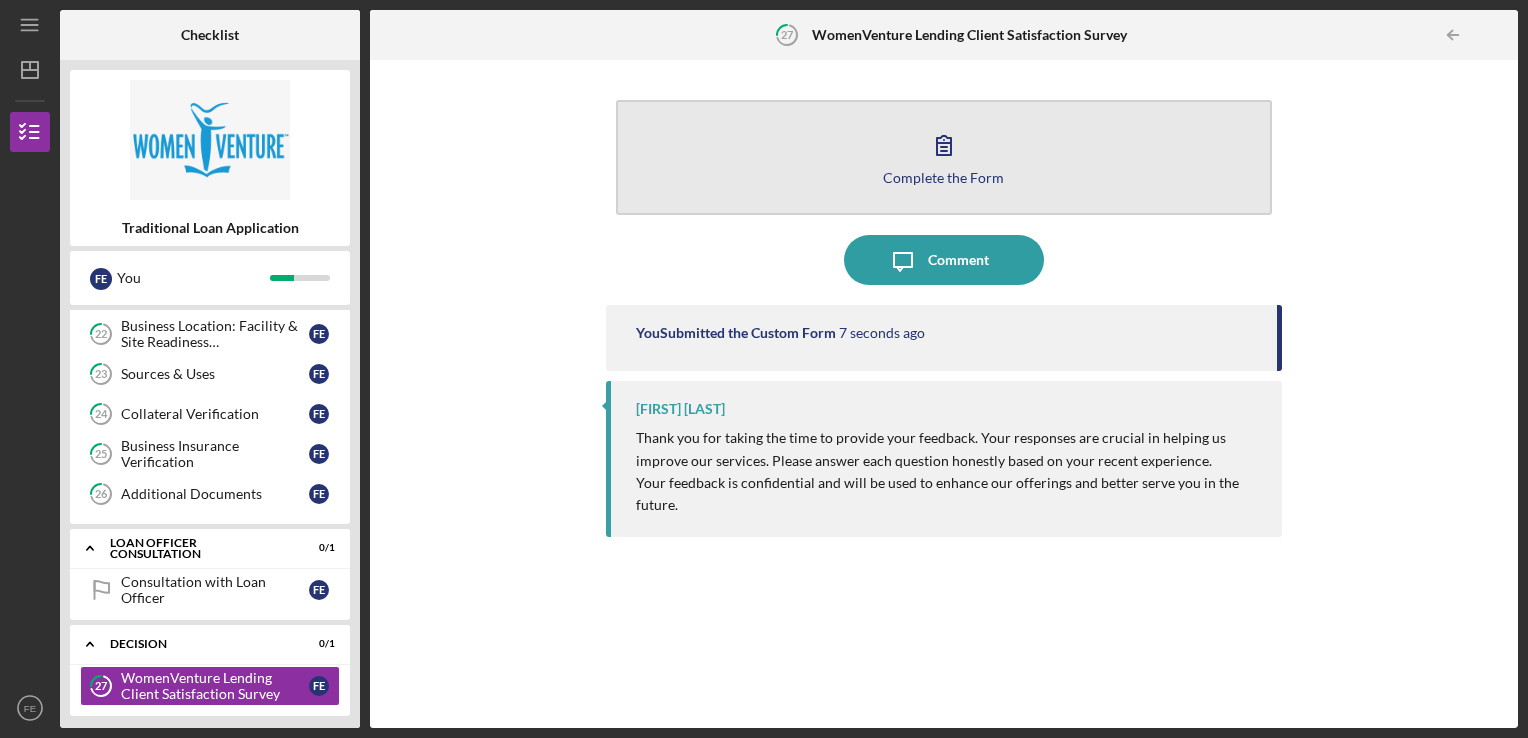 click on "Complete the Form" at bounding box center [943, 177] 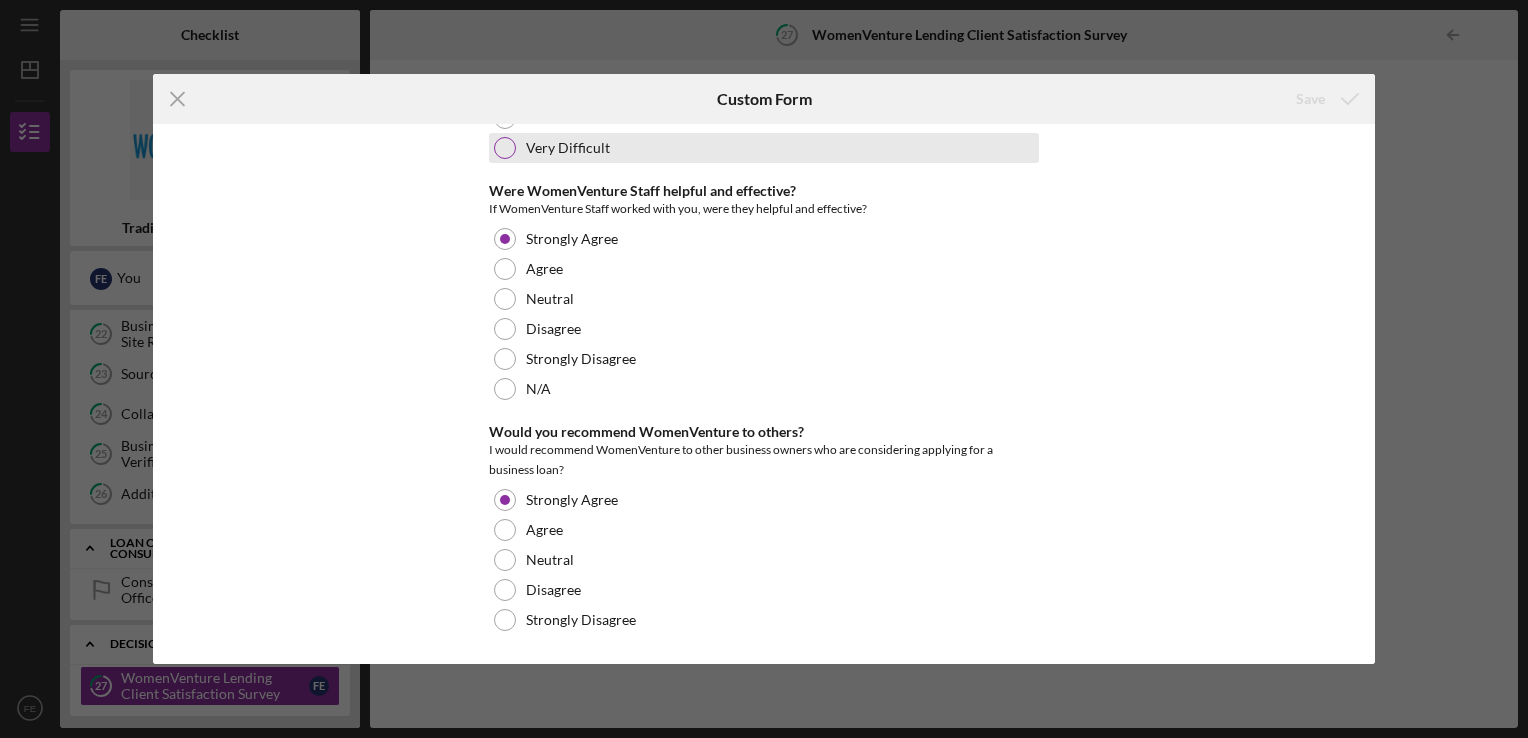 scroll, scrollTop: 0, scrollLeft: 0, axis: both 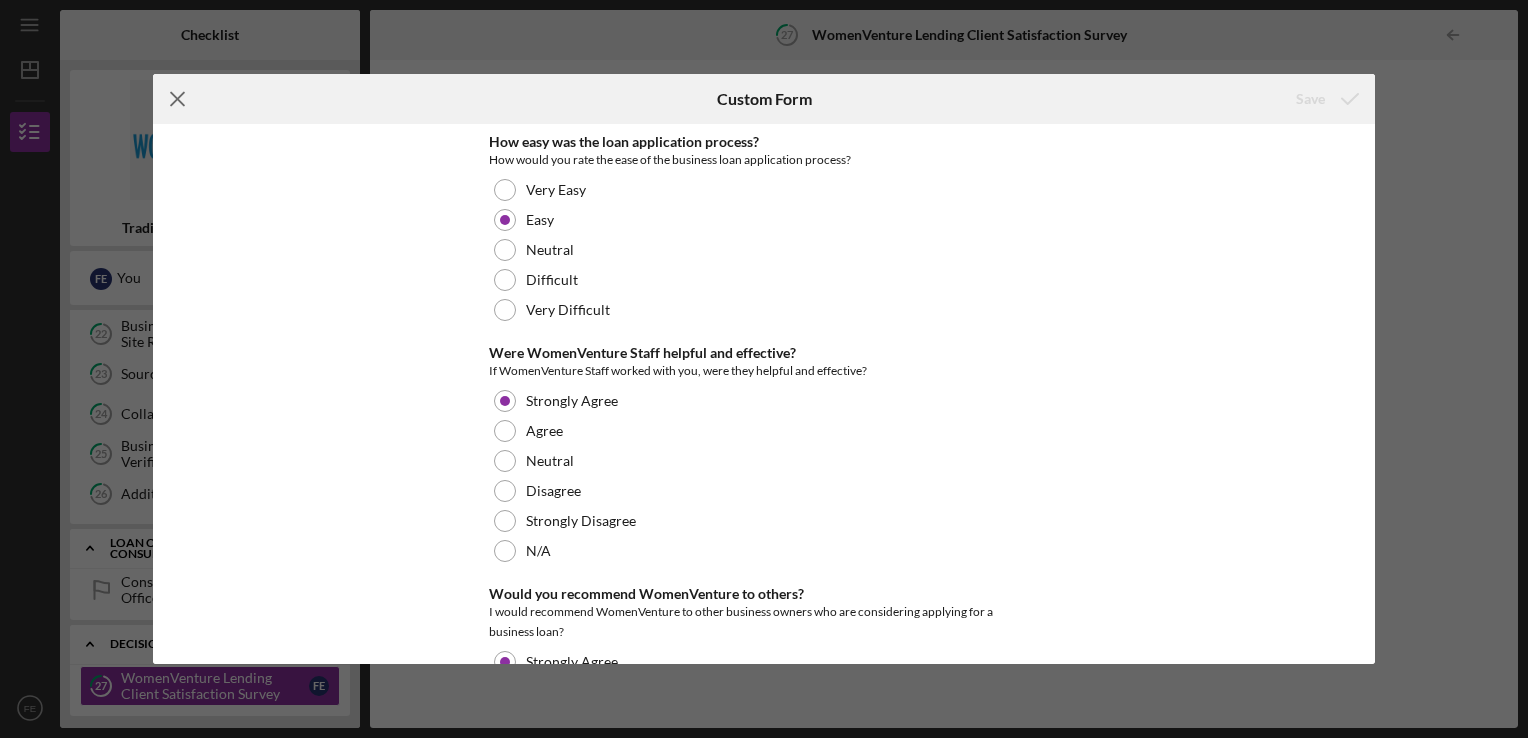 click on "Icon/Menu Close" 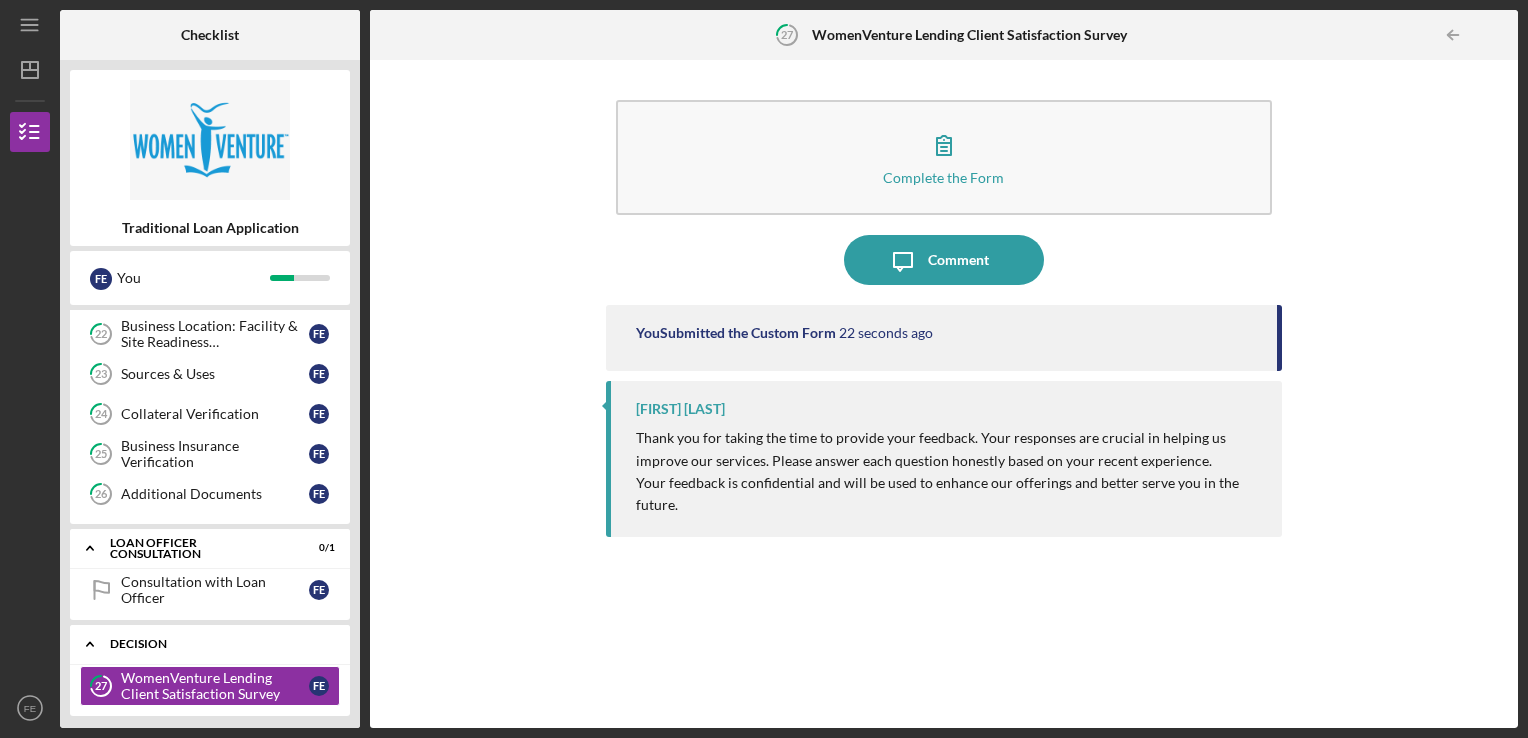 click on "Decision" at bounding box center [217, 644] 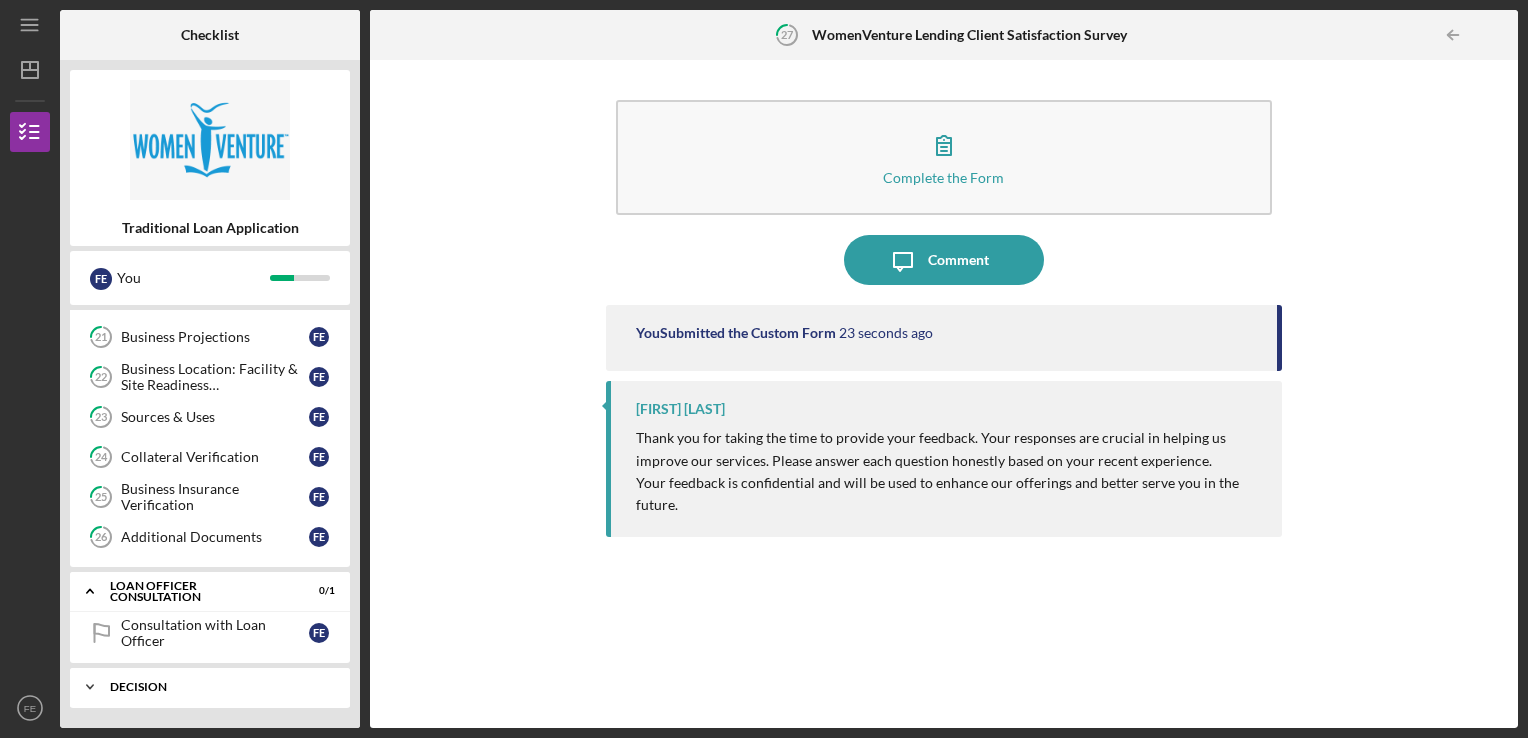 scroll, scrollTop: 516, scrollLeft: 0, axis: vertical 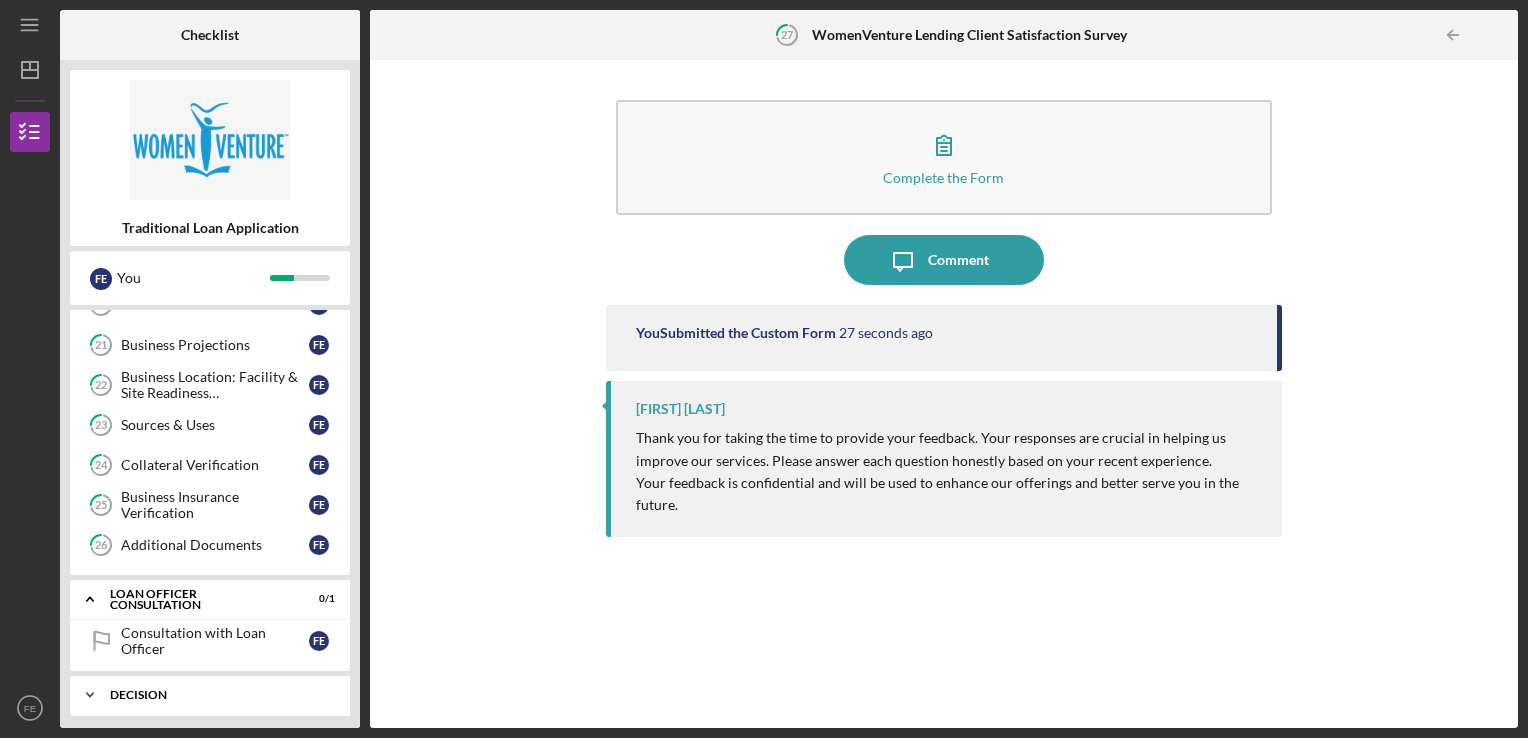 click on "Decision" at bounding box center [217, 695] 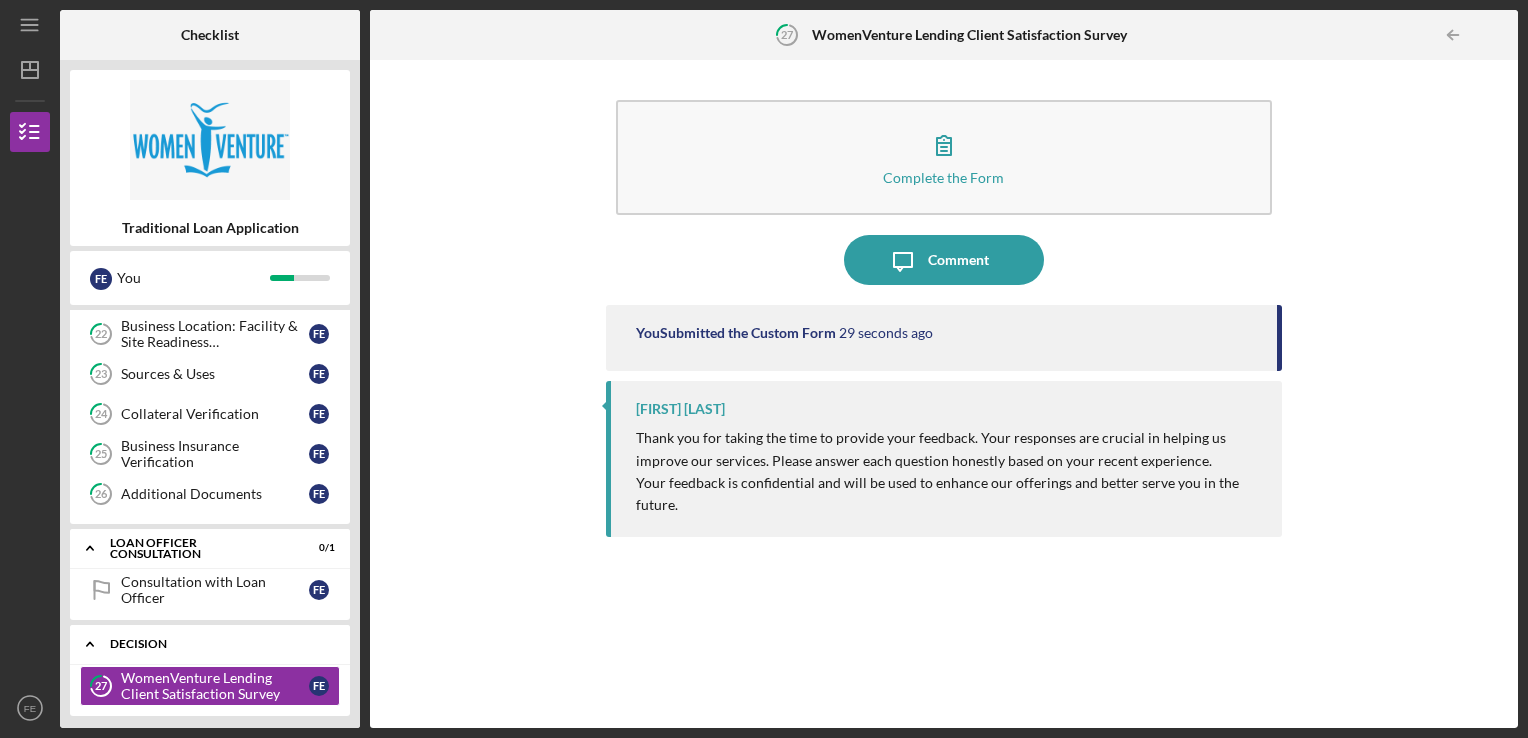 click on "Decision" at bounding box center [217, 644] 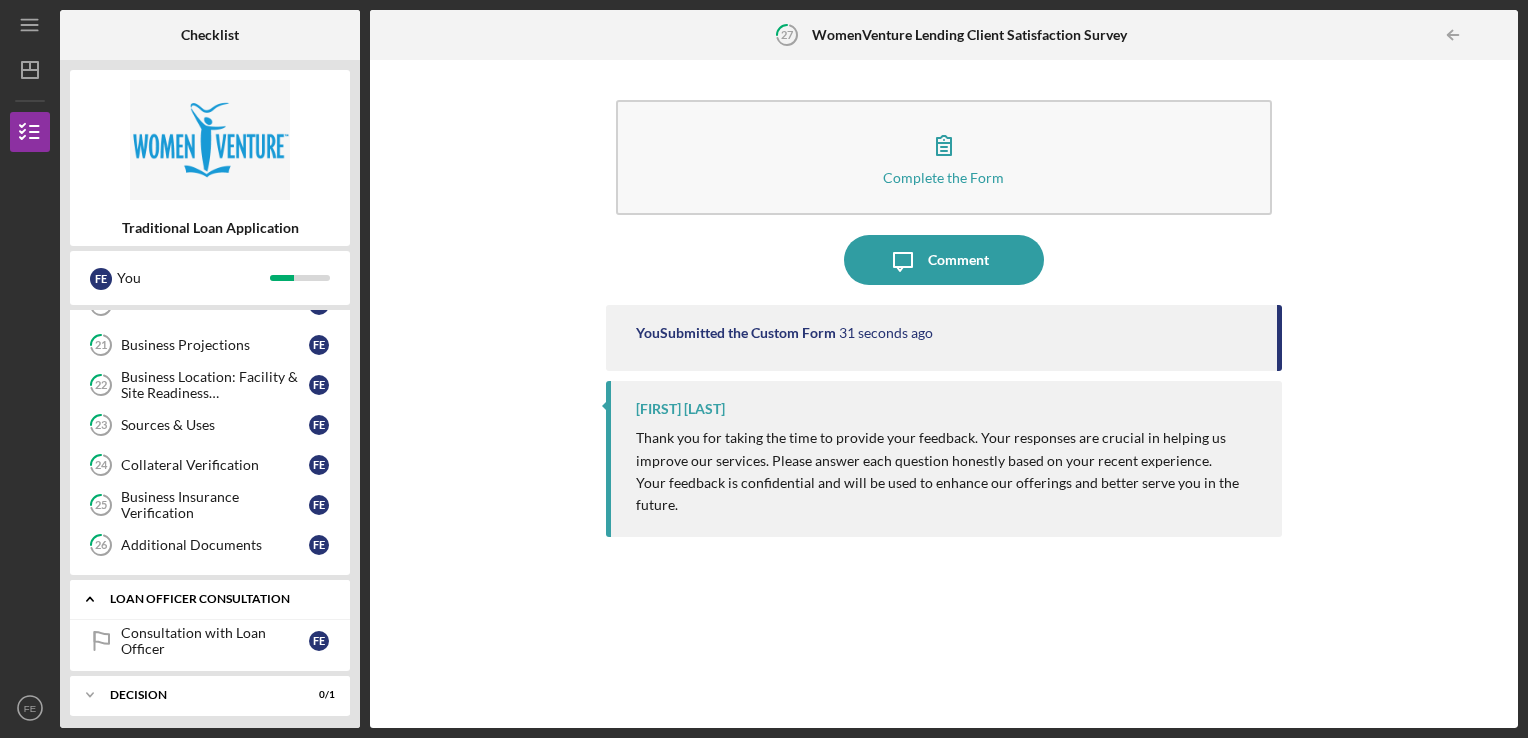 click on "Icon/Expander Loan Officer Consultation 0 / 1" at bounding box center (210, 599) 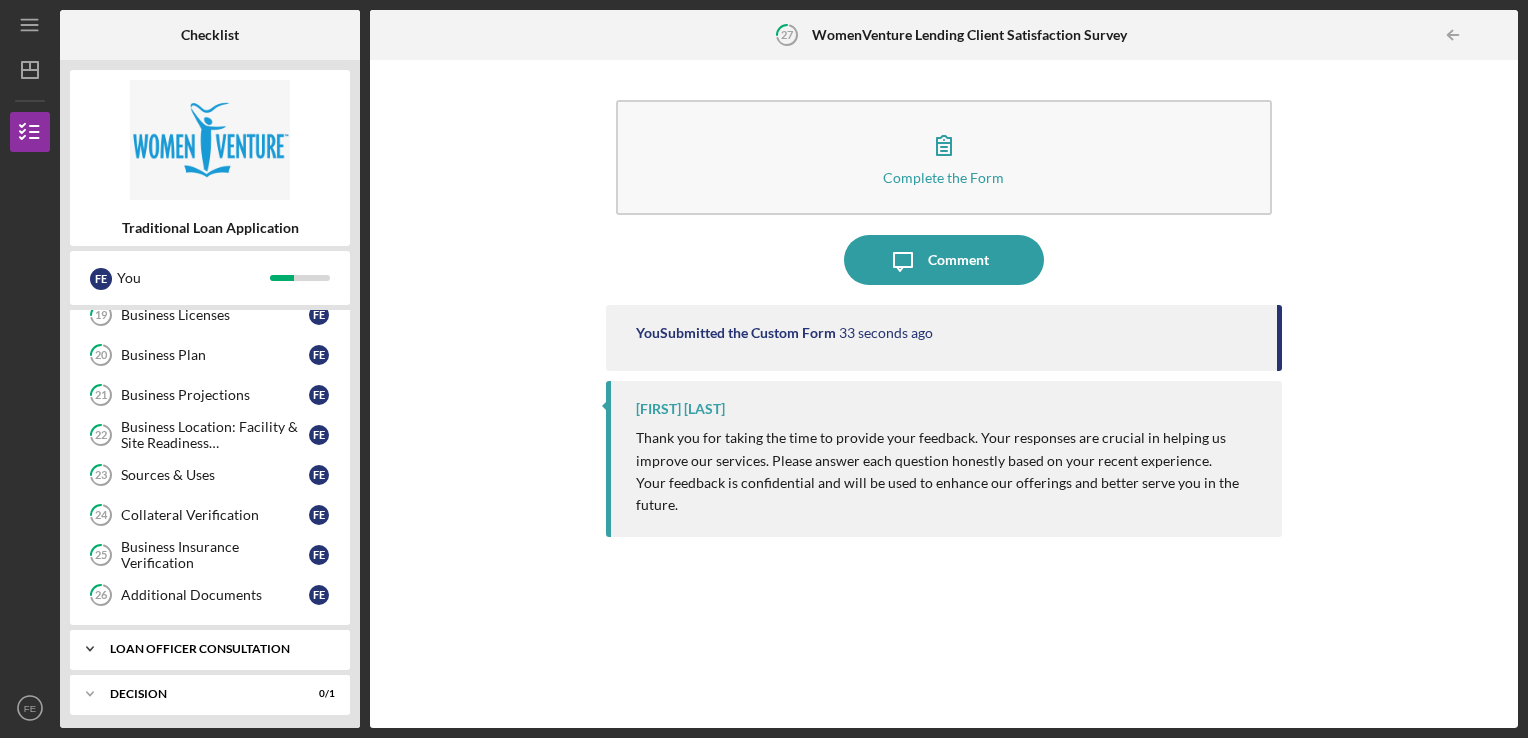 click on "Icon/Expander Loan Officer Consultation 0 / 1" at bounding box center [210, 649] 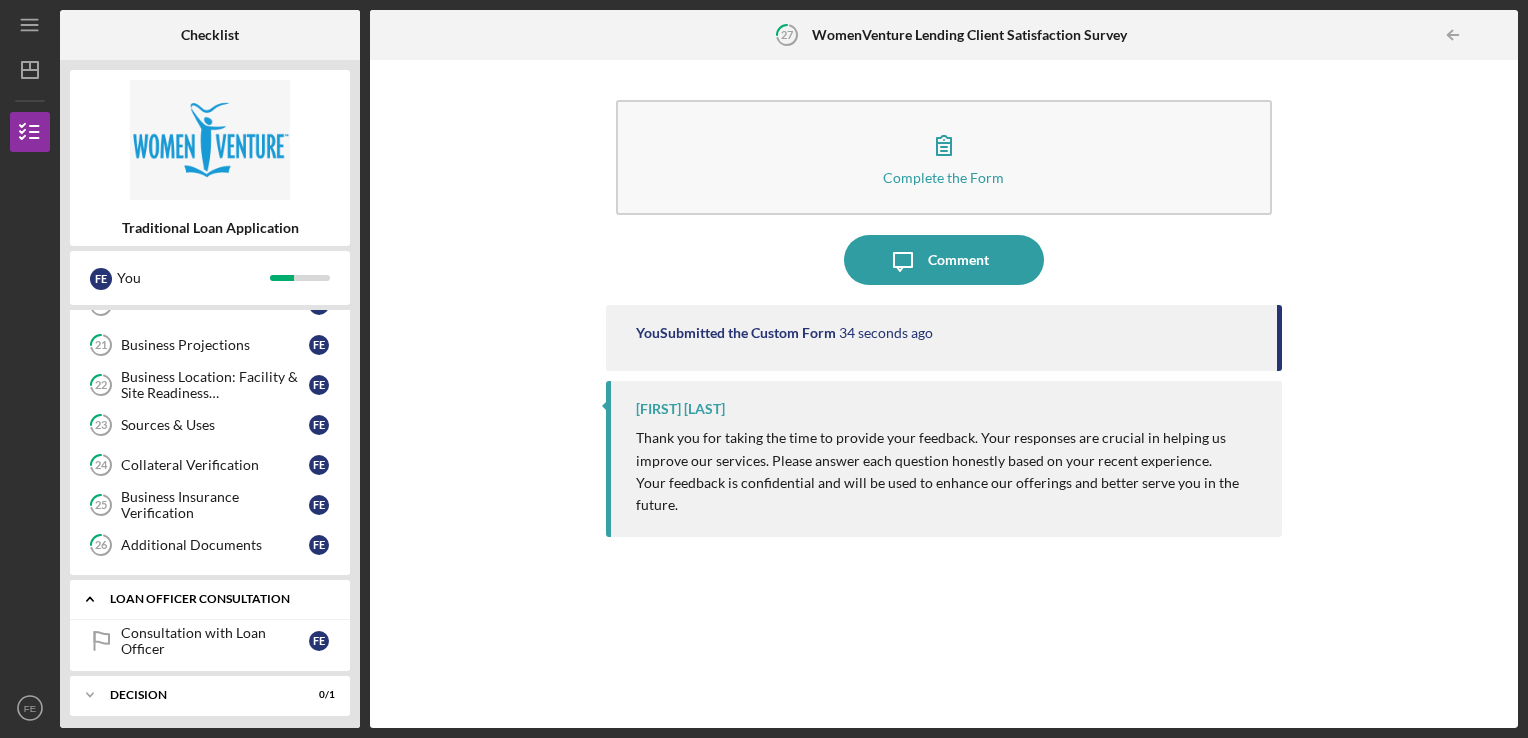 click on "Consultation with Loan Officer Consultation with Loan Officer F E" at bounding box center [210, 646] 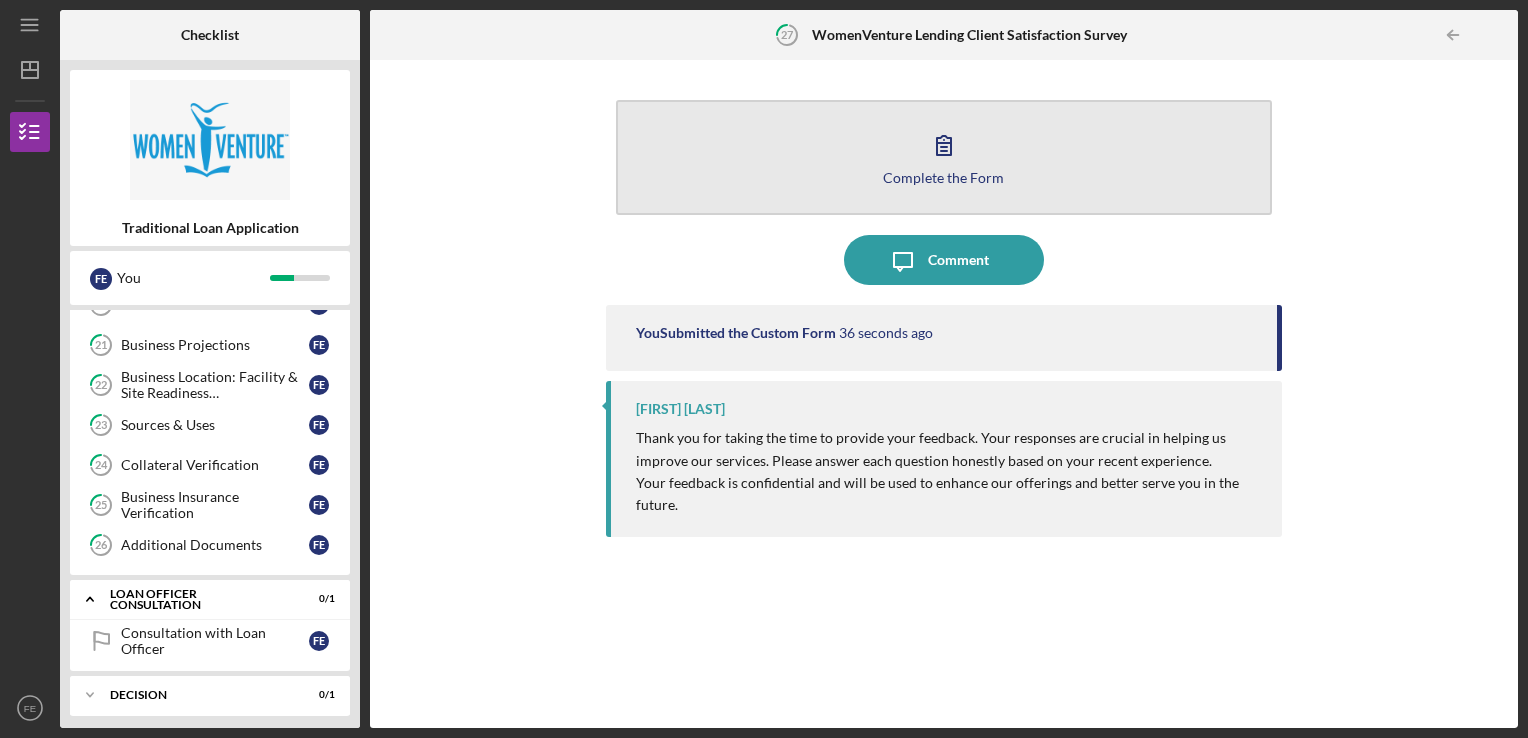 click on "Complete the Form Form" at bounding box center (944, 157) 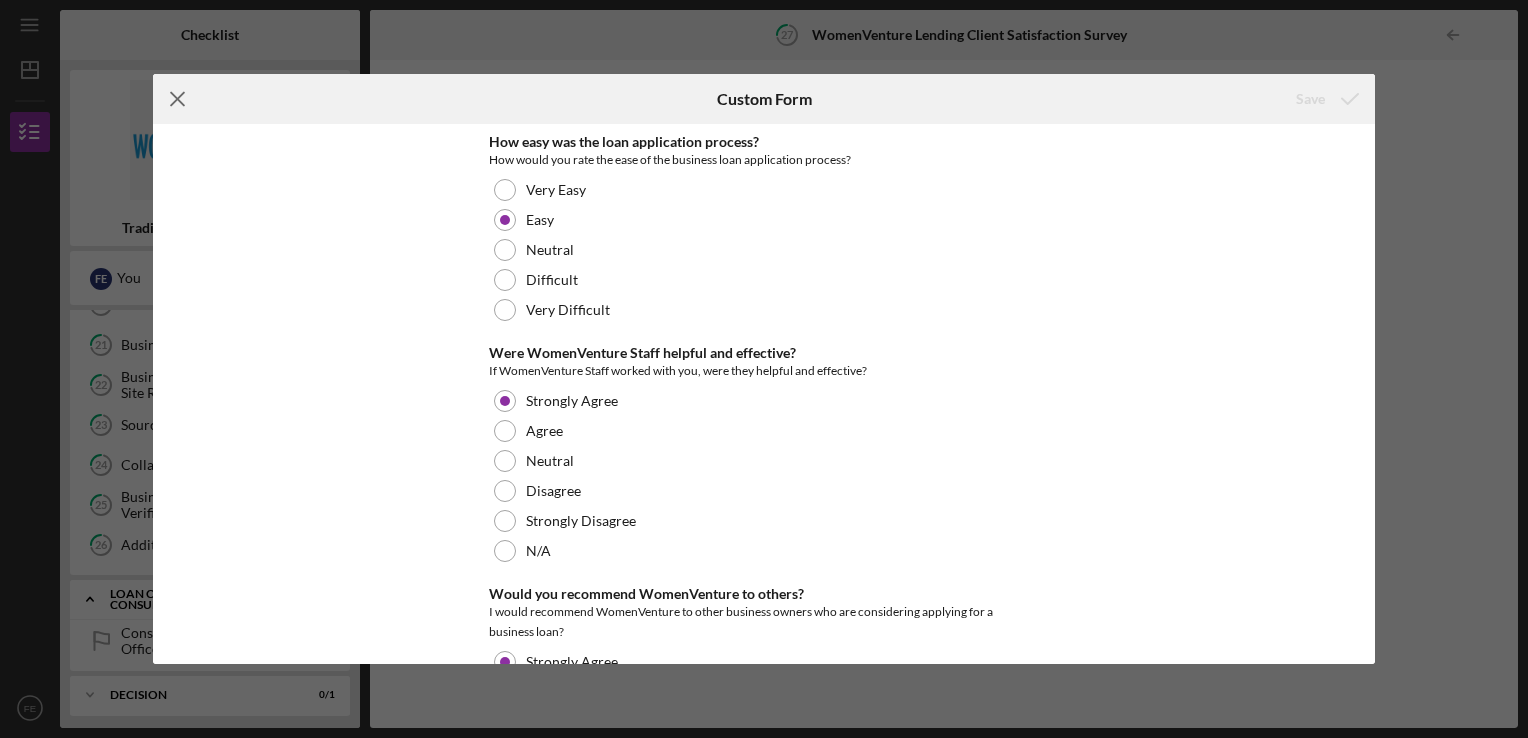 click on "Icon/Menu Close" 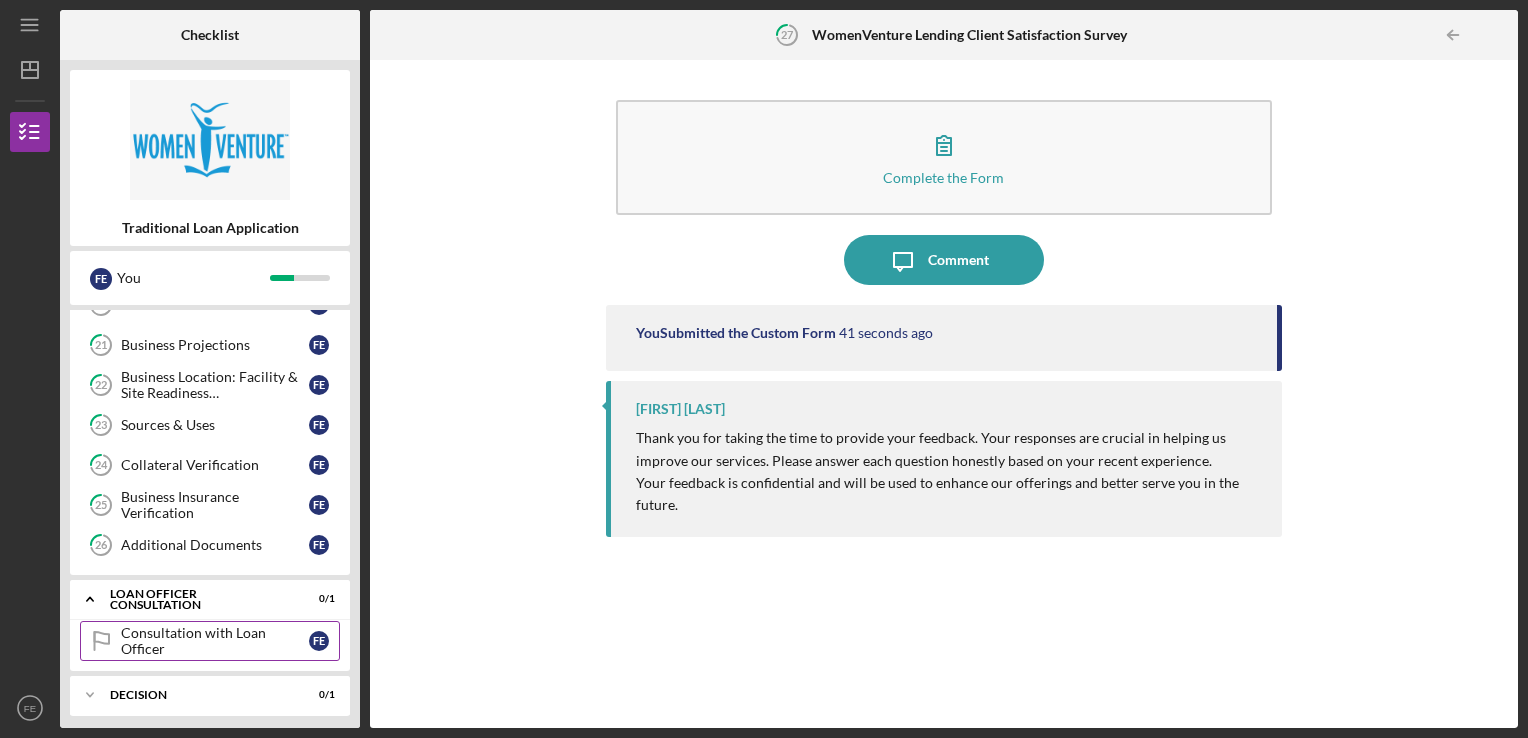 click on "Consultation with Loan Officer" at bounding box center (215, 641) 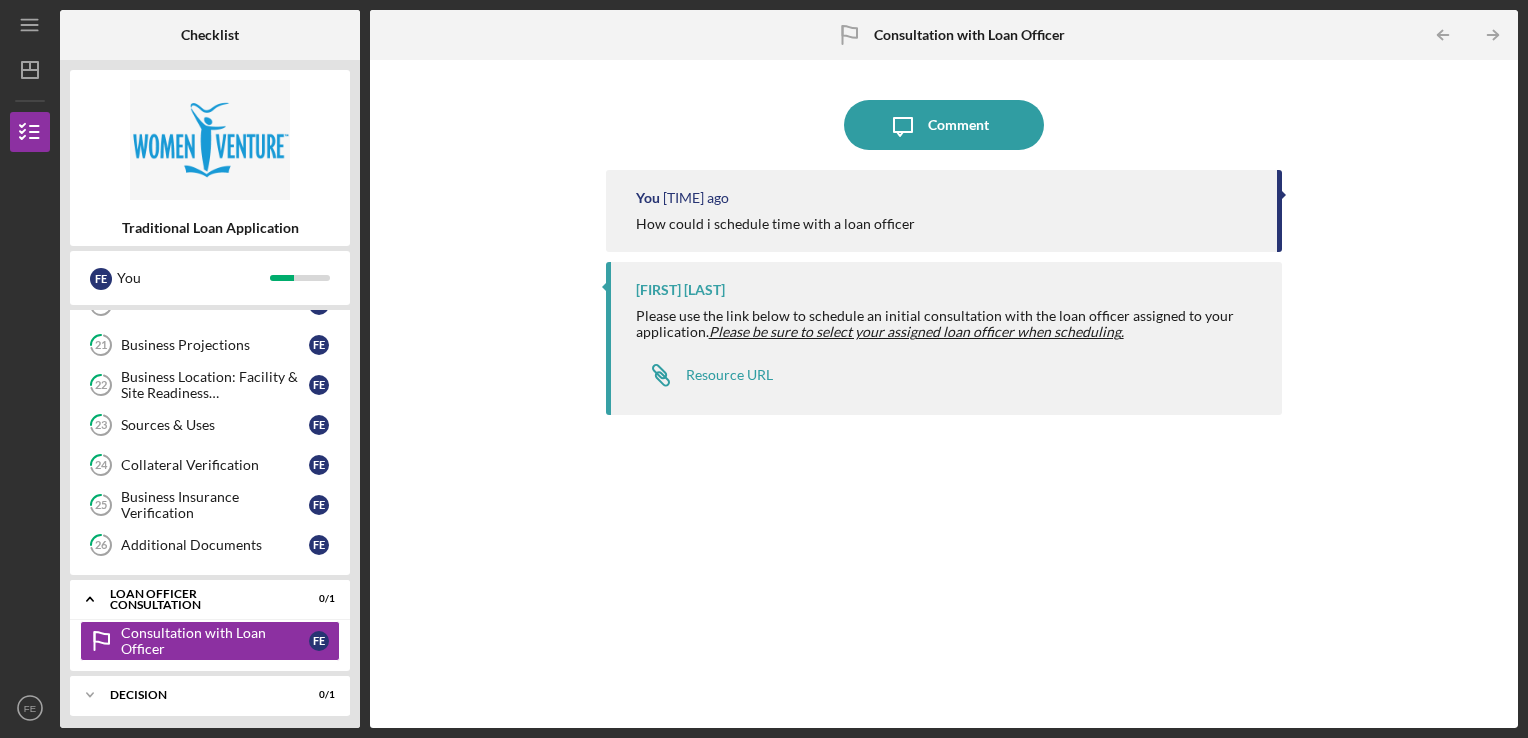 click on "Please be sure to select your assigned loan officer when scheduling." at bounding box center (916, 331) 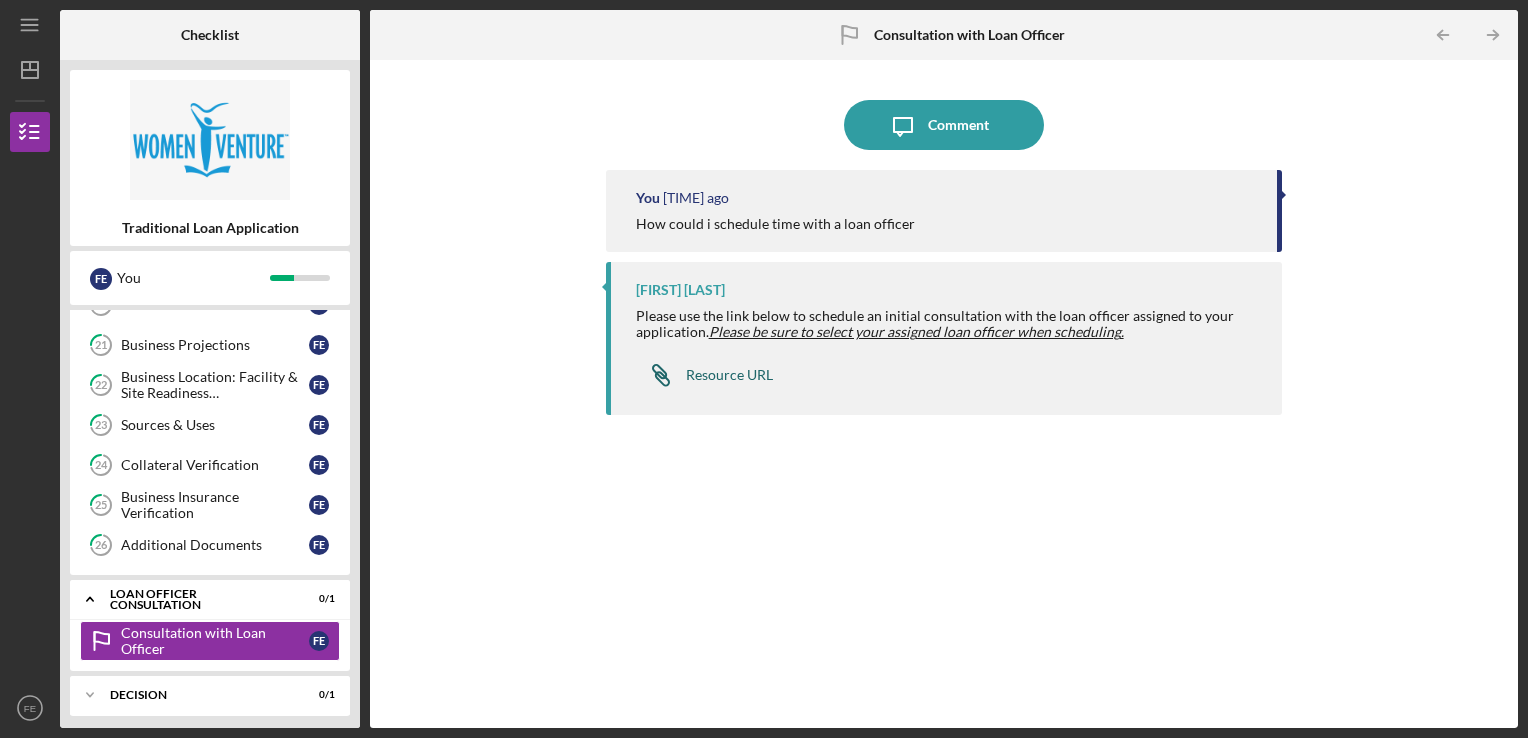 click on "Resource URL" at bounding box center (729, 375) 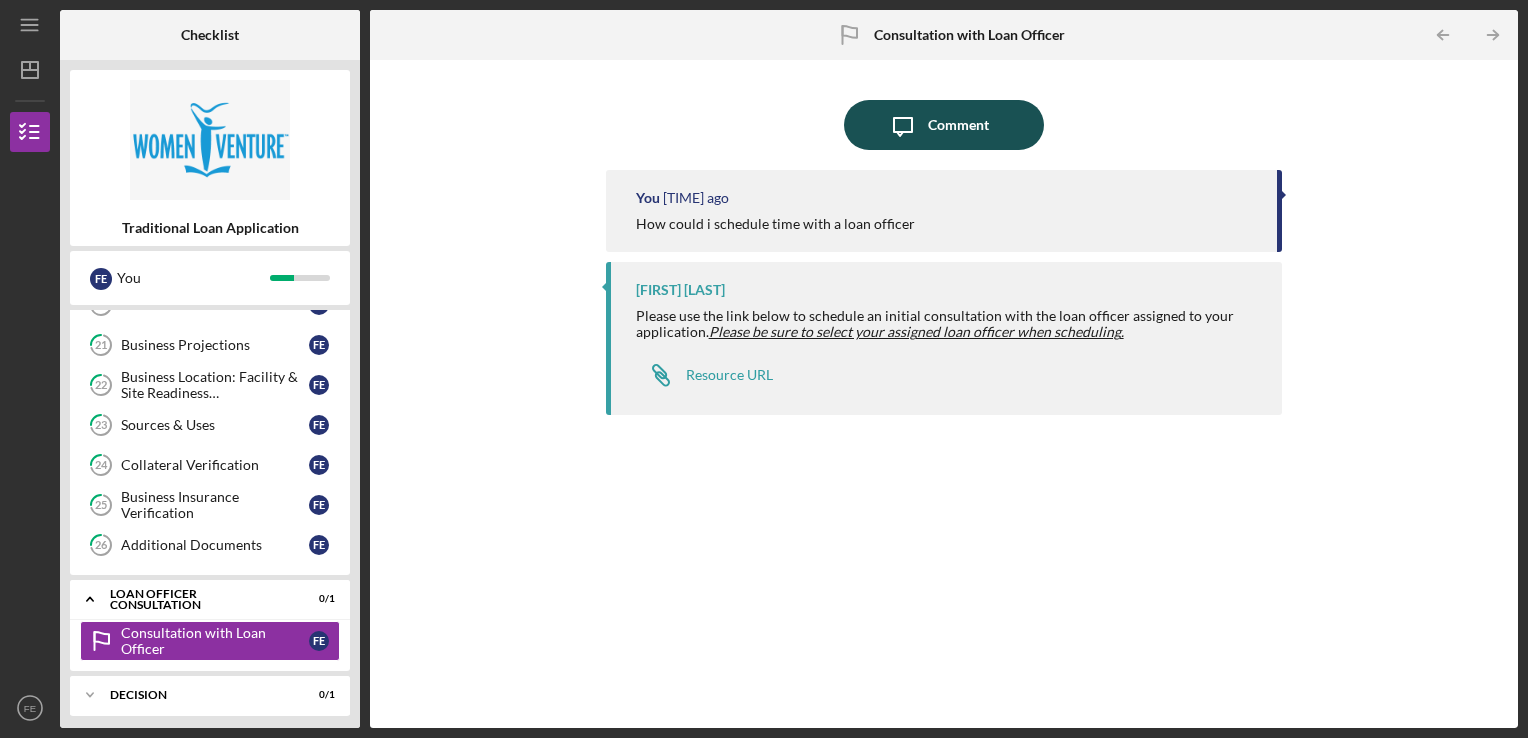 click on "Icon/Message" 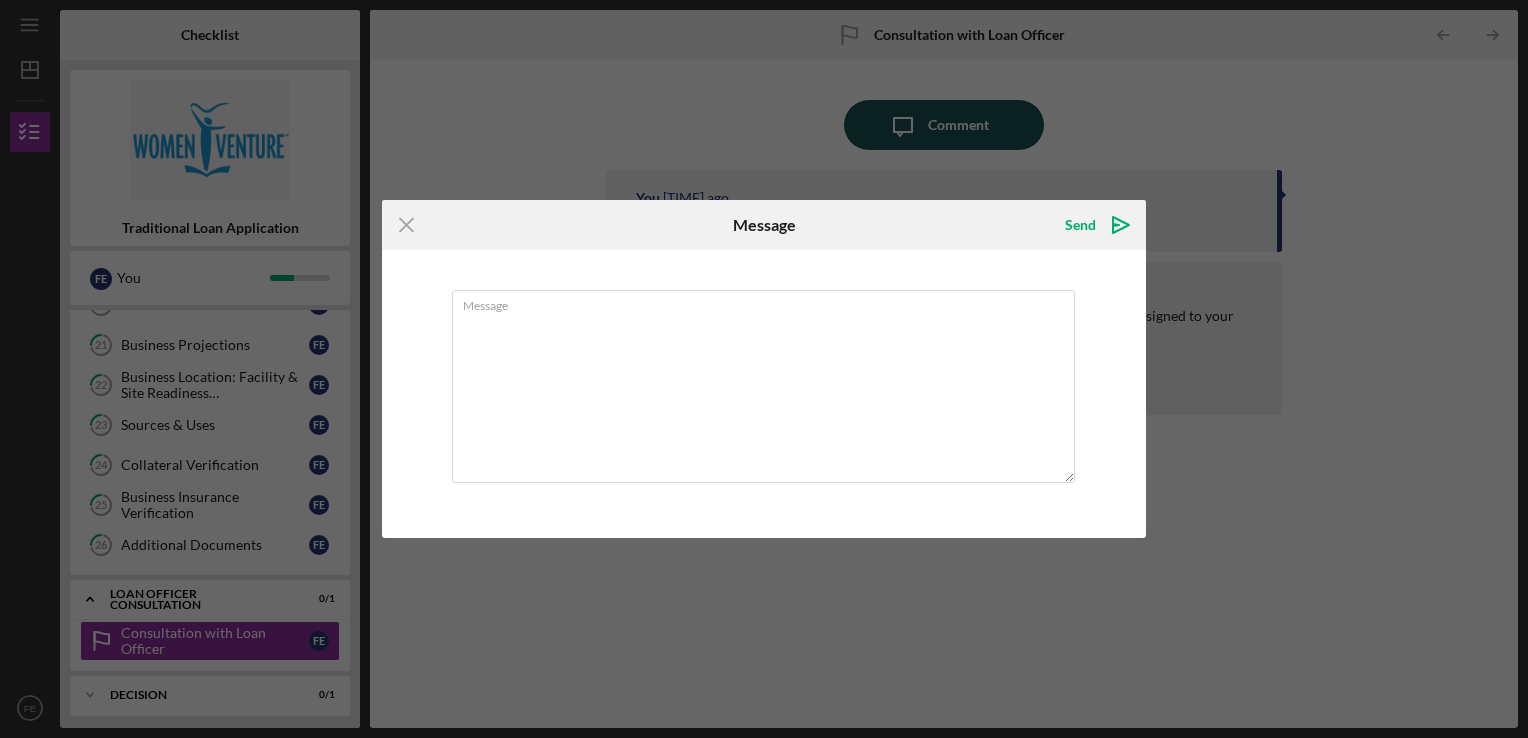 type on "T" 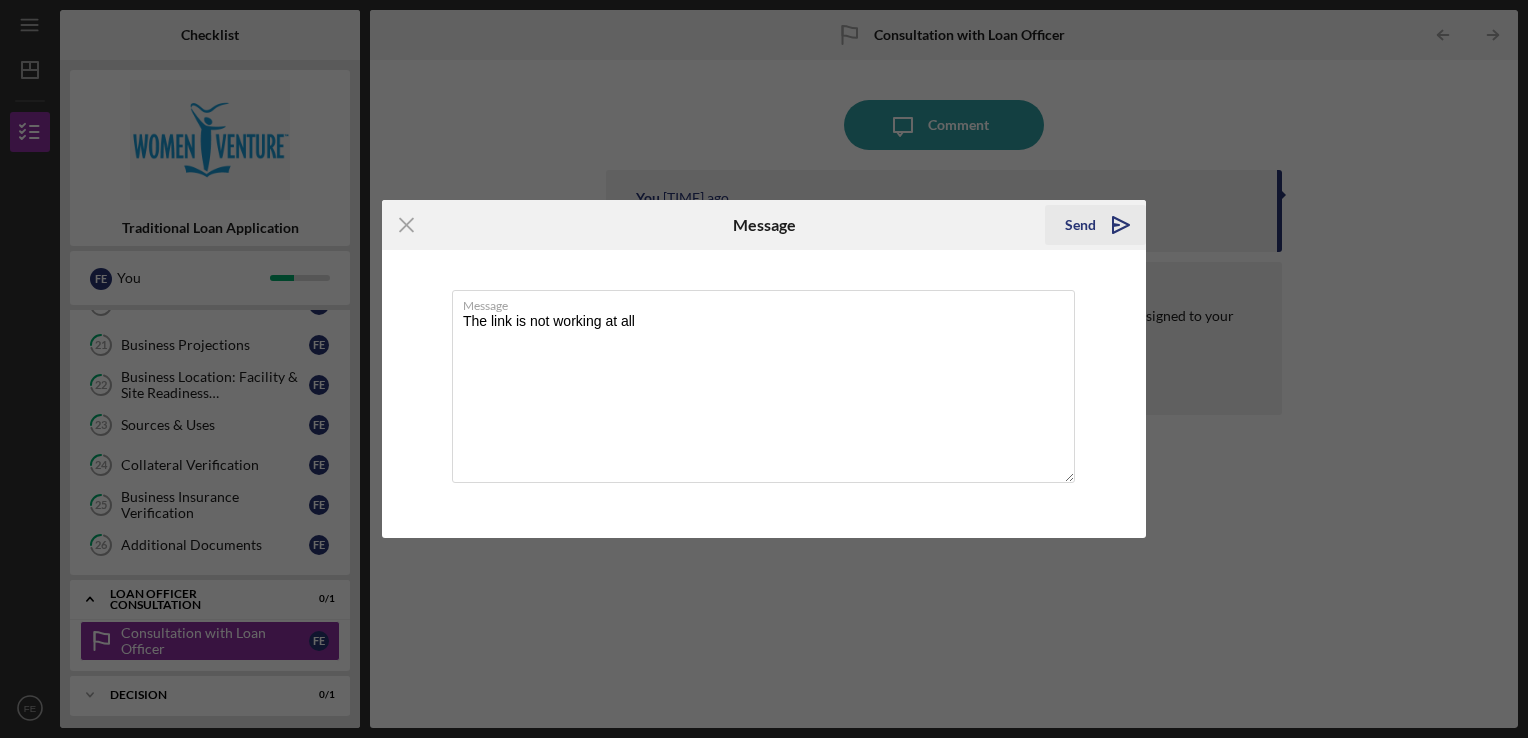 type on "The link is not working at all" 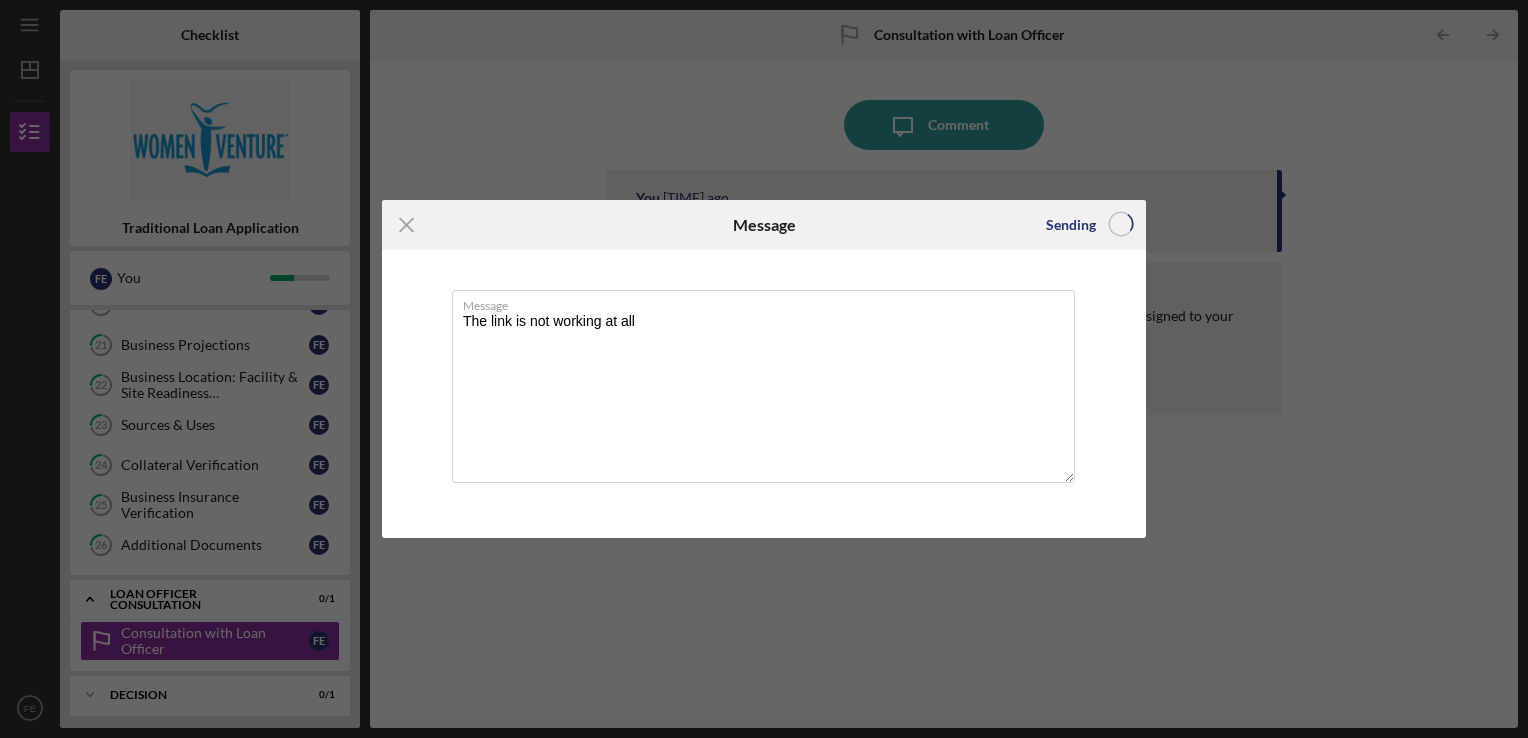 type 